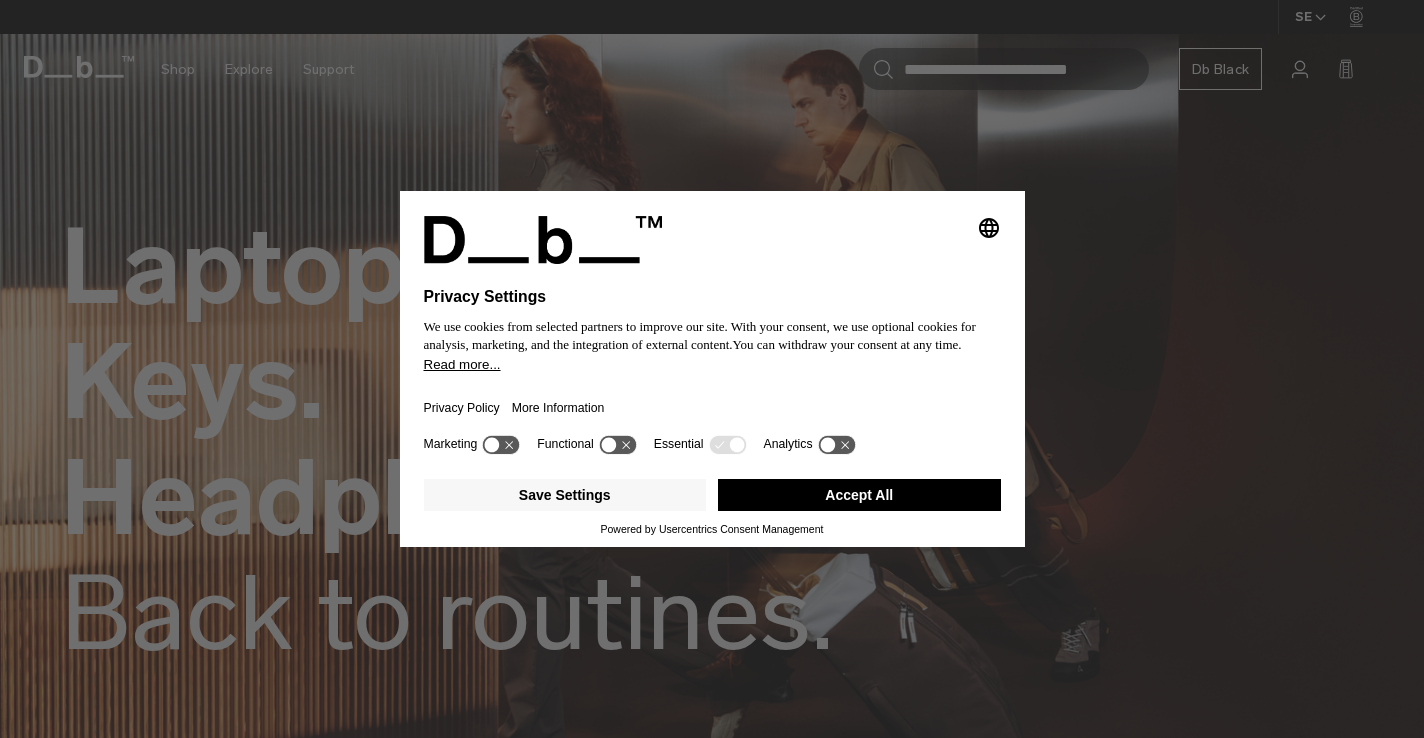 scroll, scrollTop: 0, scrollLeft: 0, axis: both 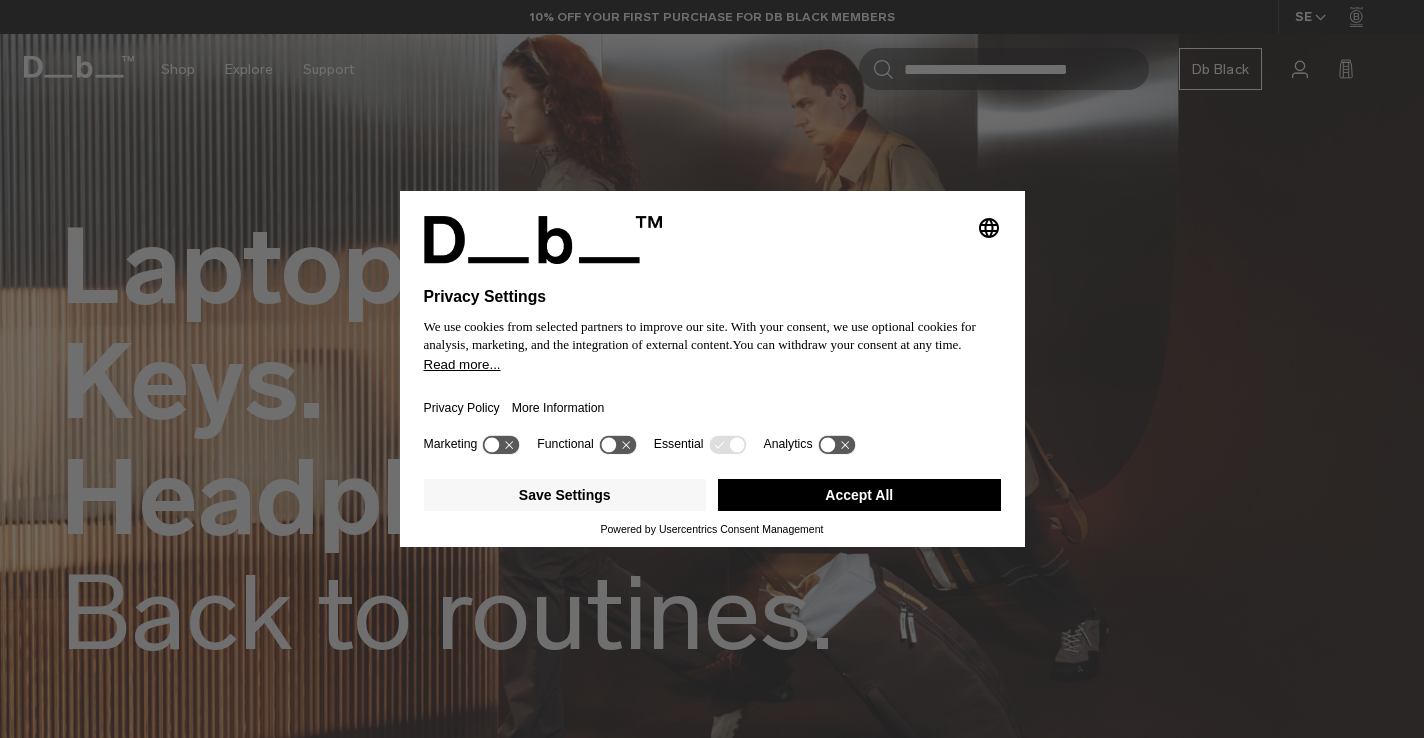 click 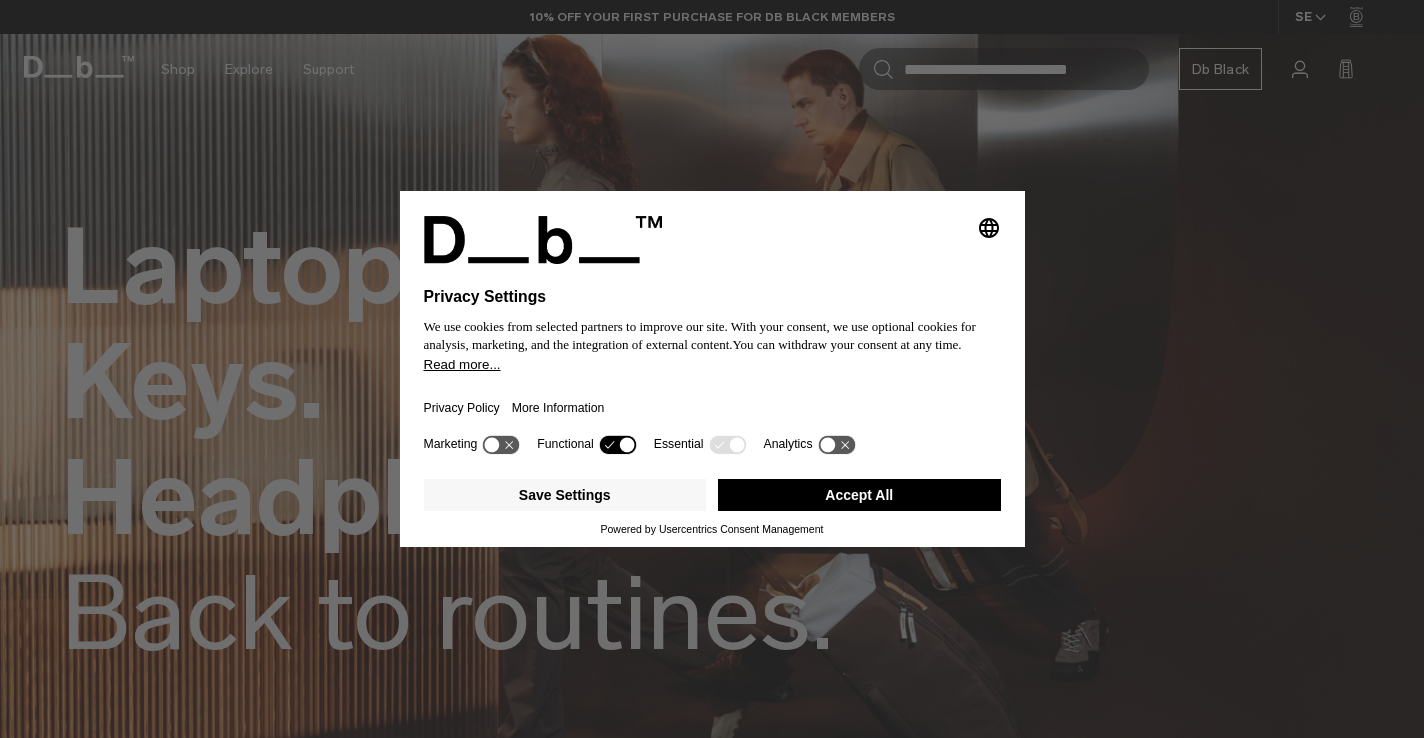 click 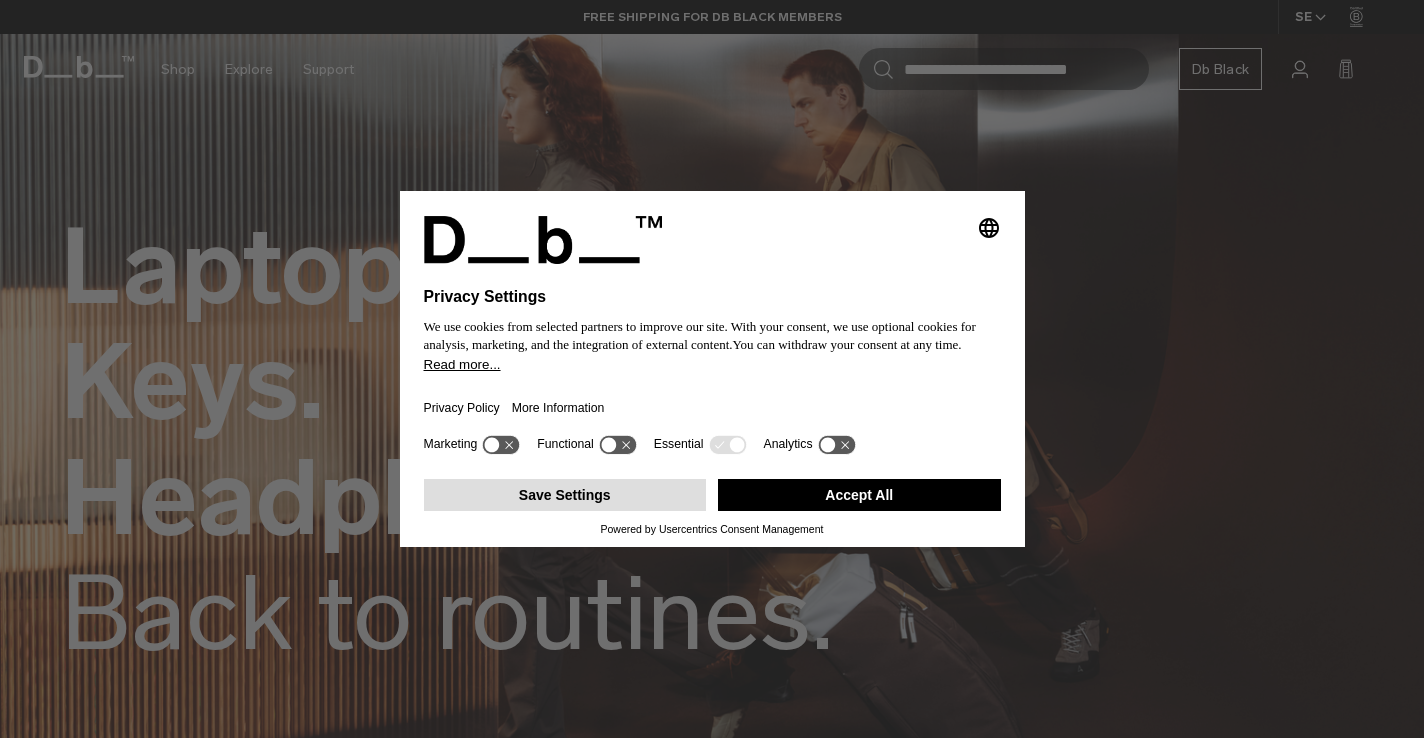 click on "Save Settings" at bounding box center (565, 495) 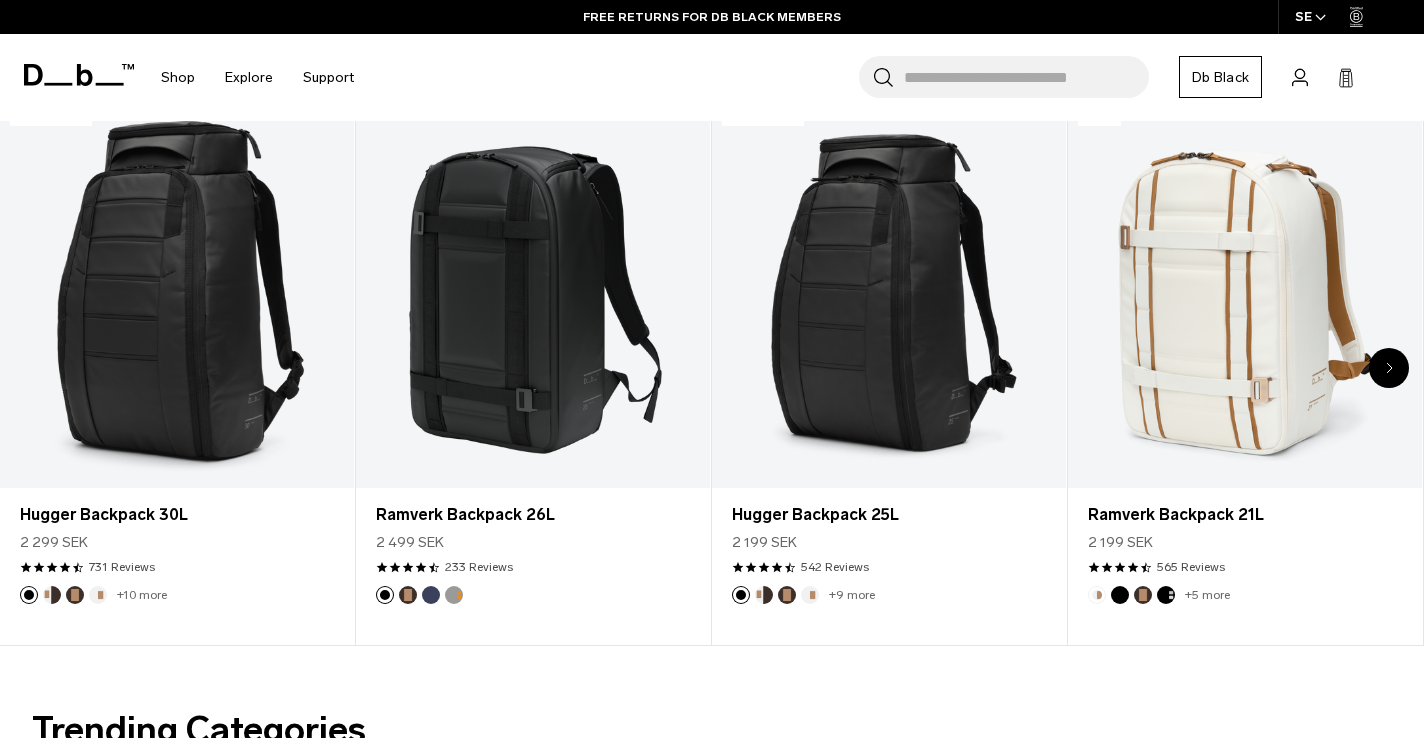 scroll, scrollTop: 786, scrollLeft: 0, axis: vertical 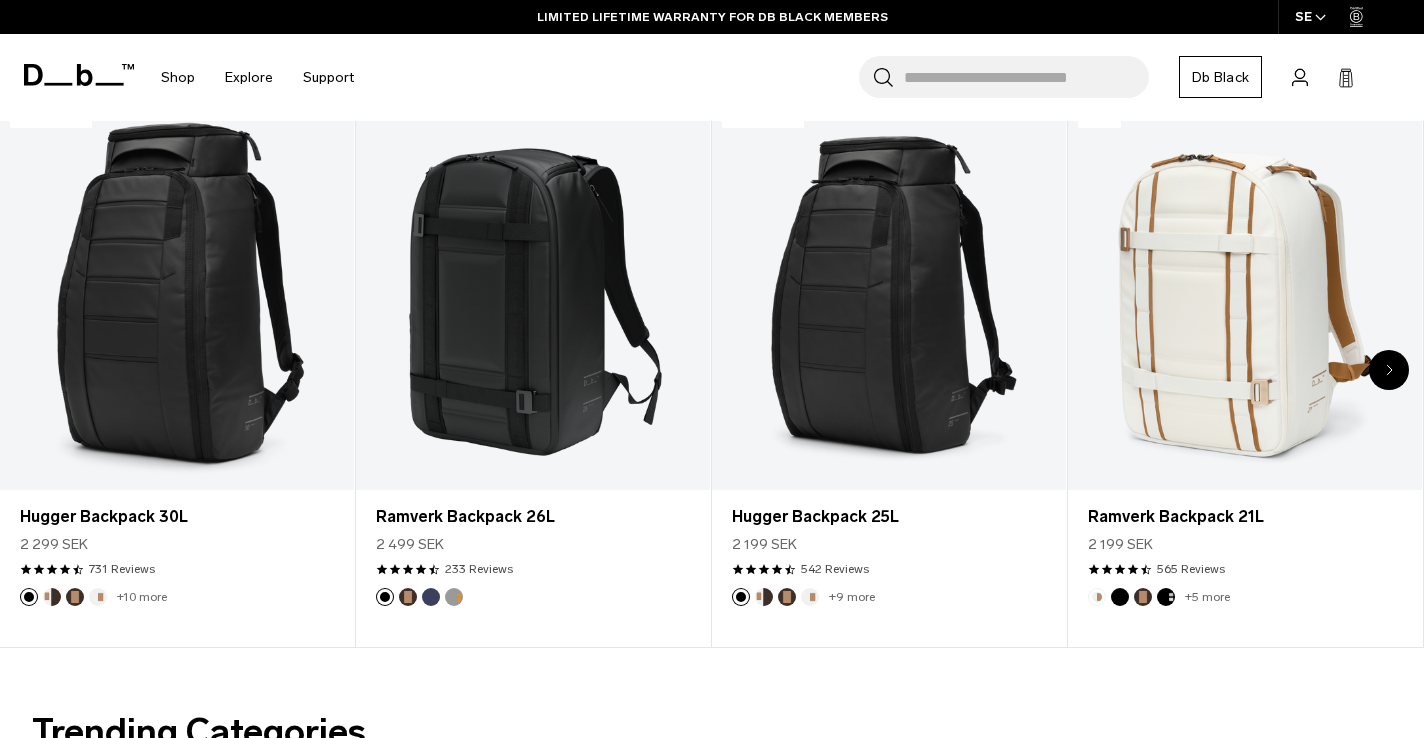 click 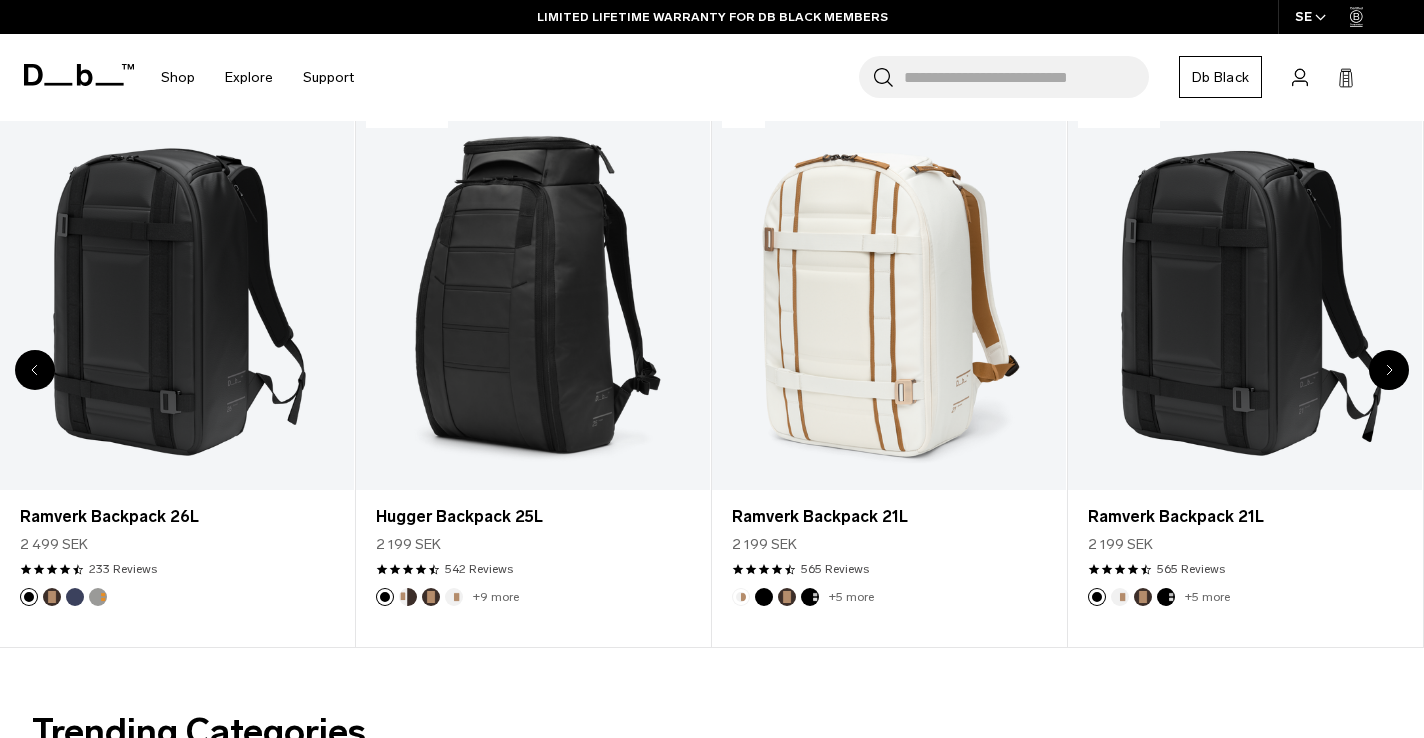 click 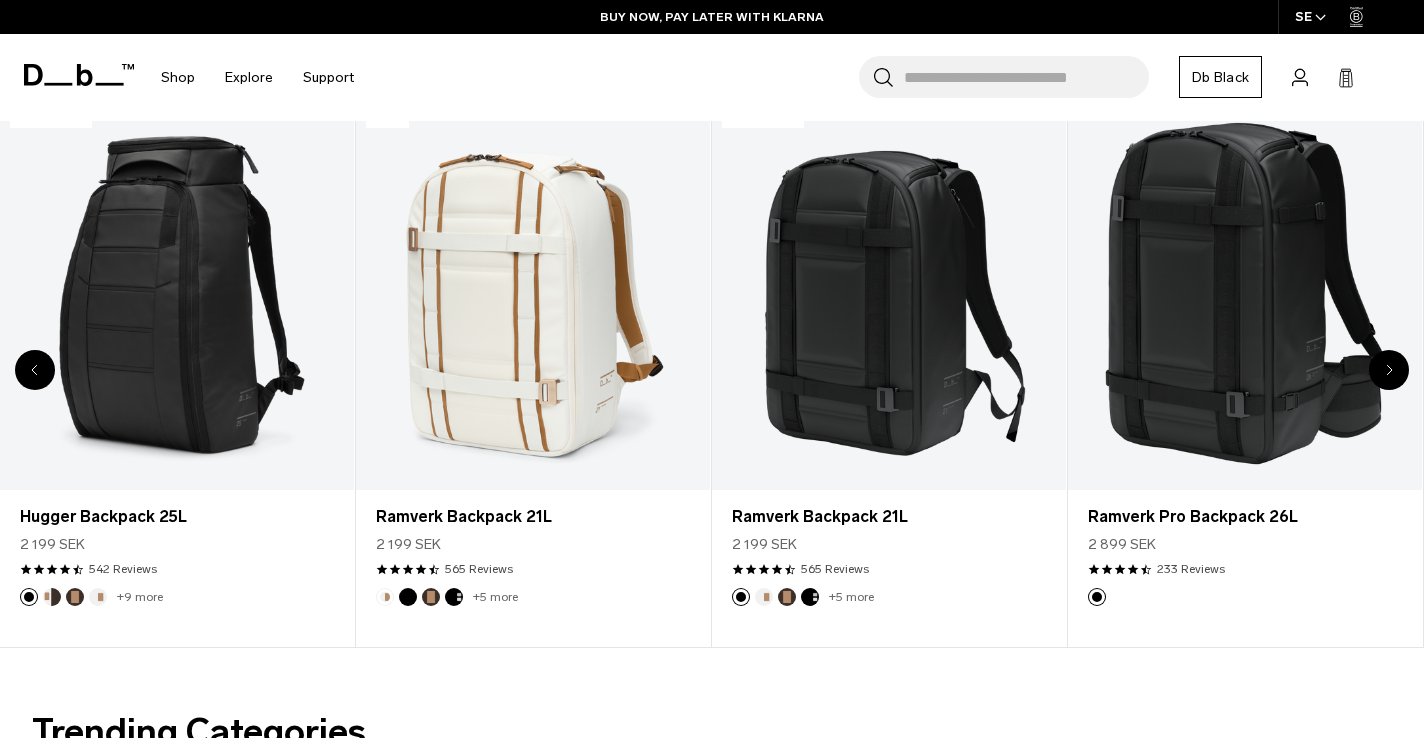 click 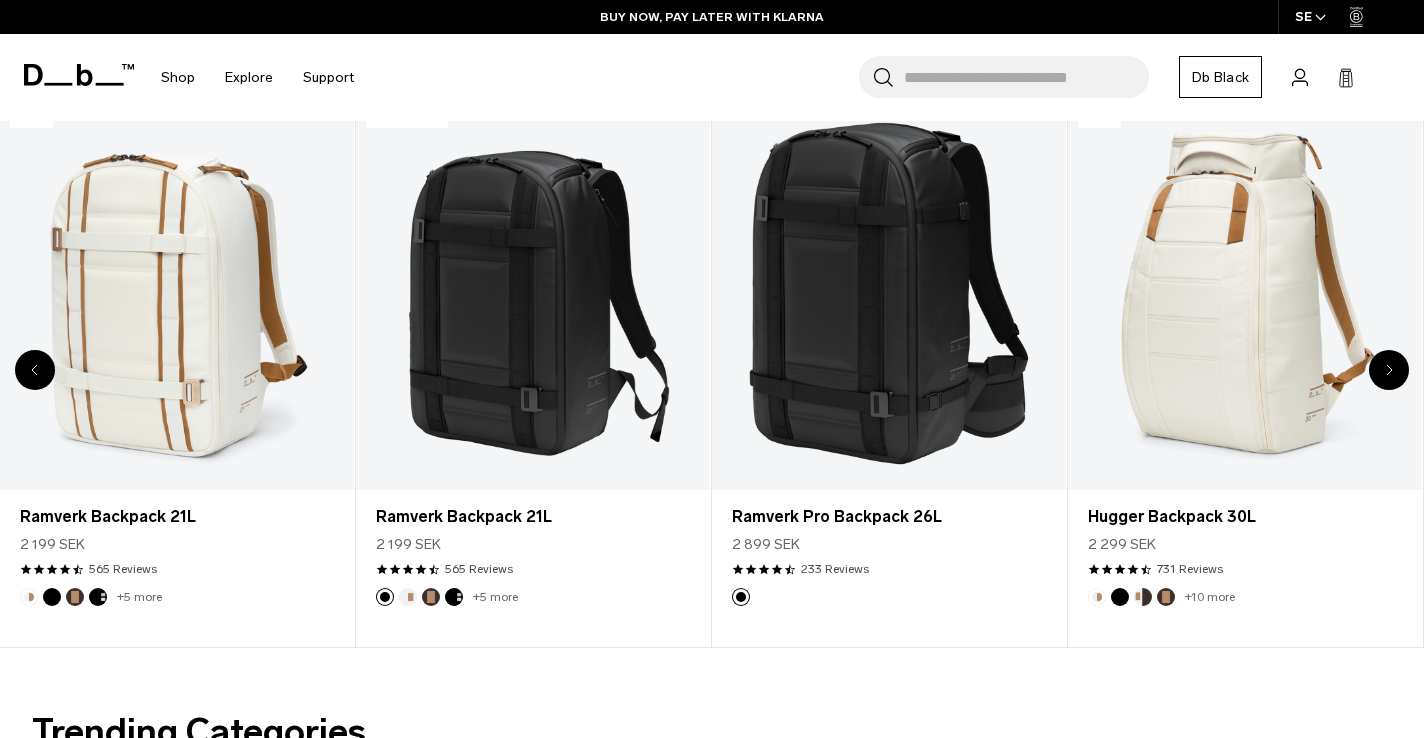 click 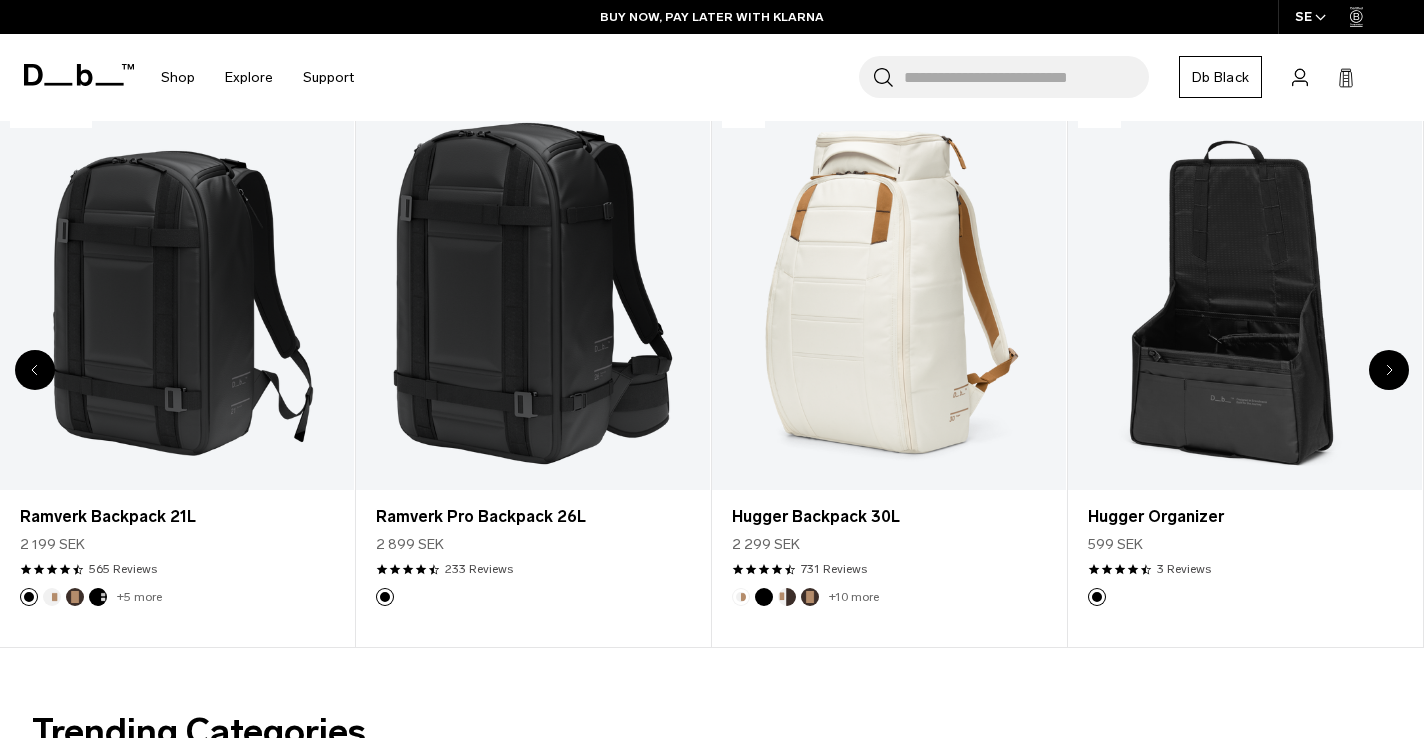 click 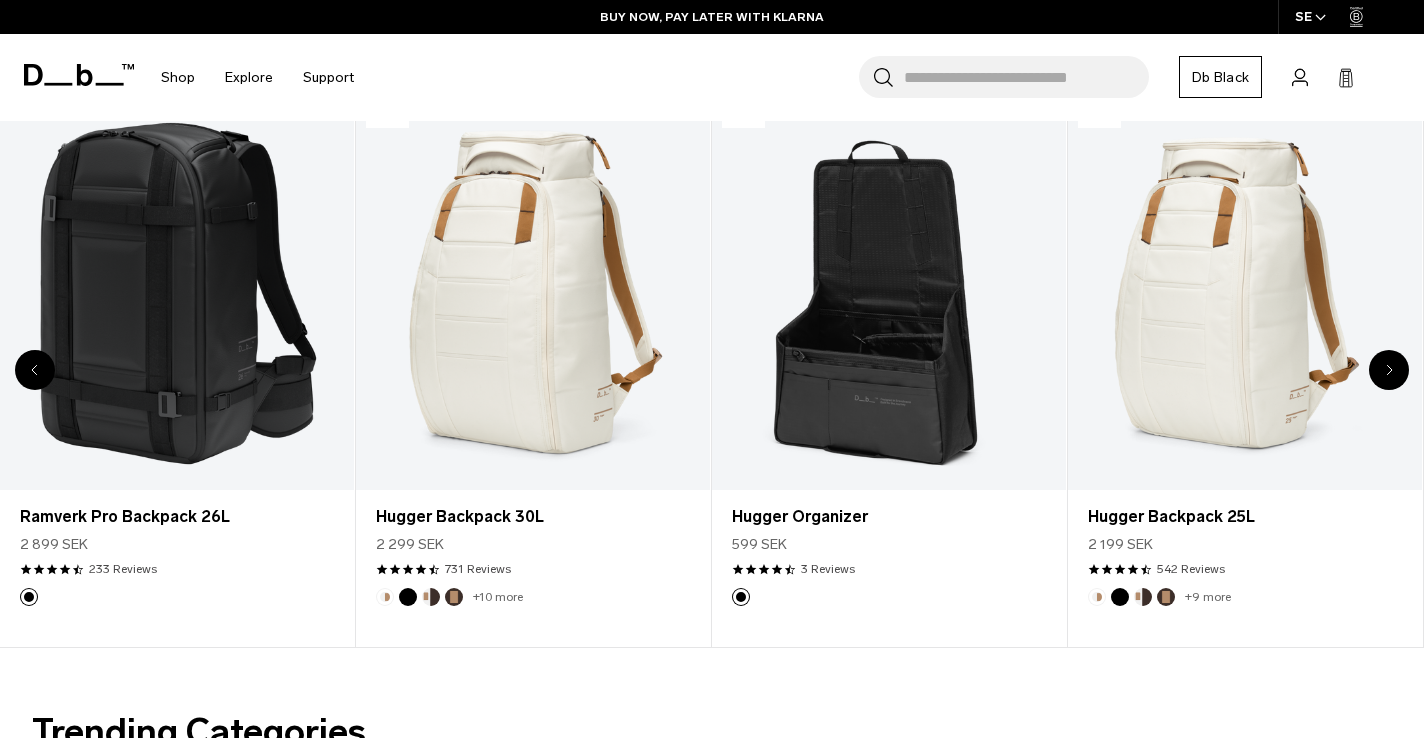 click 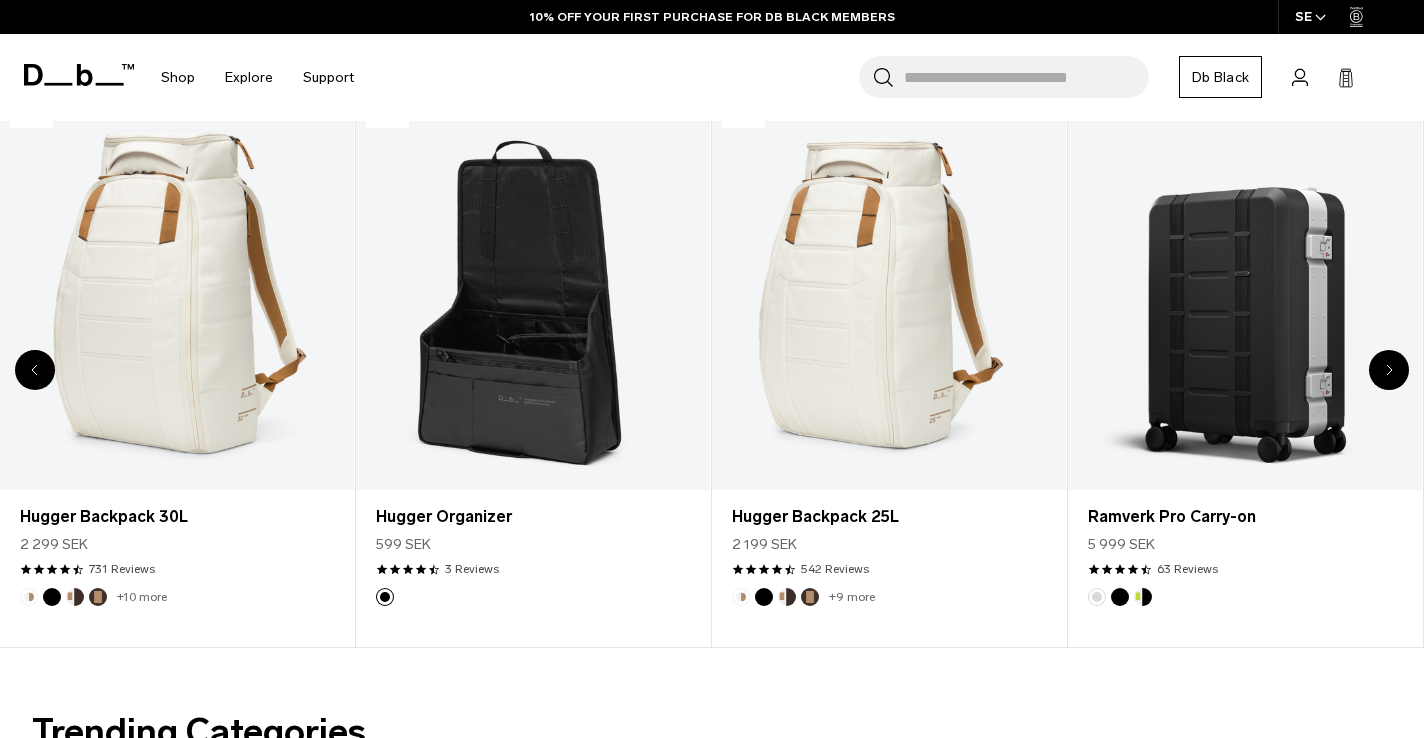 click 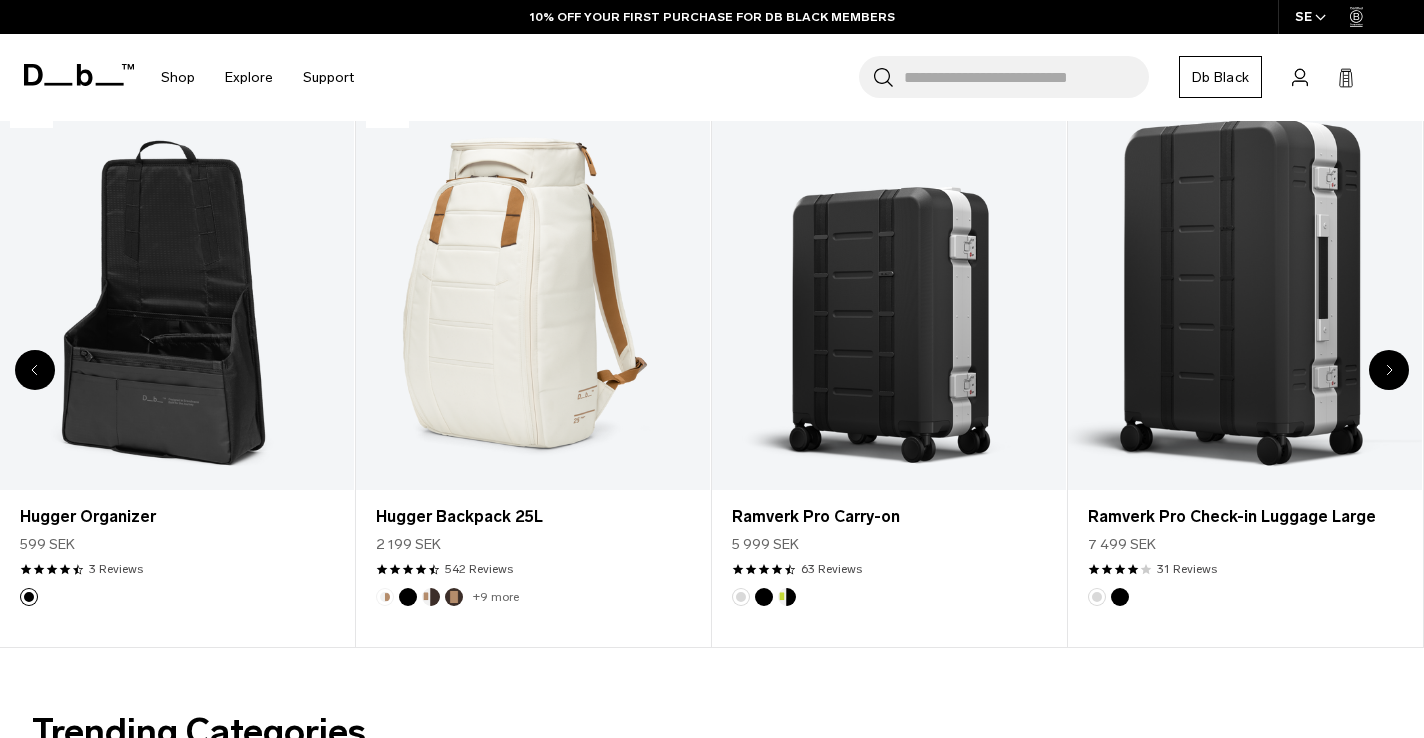 click 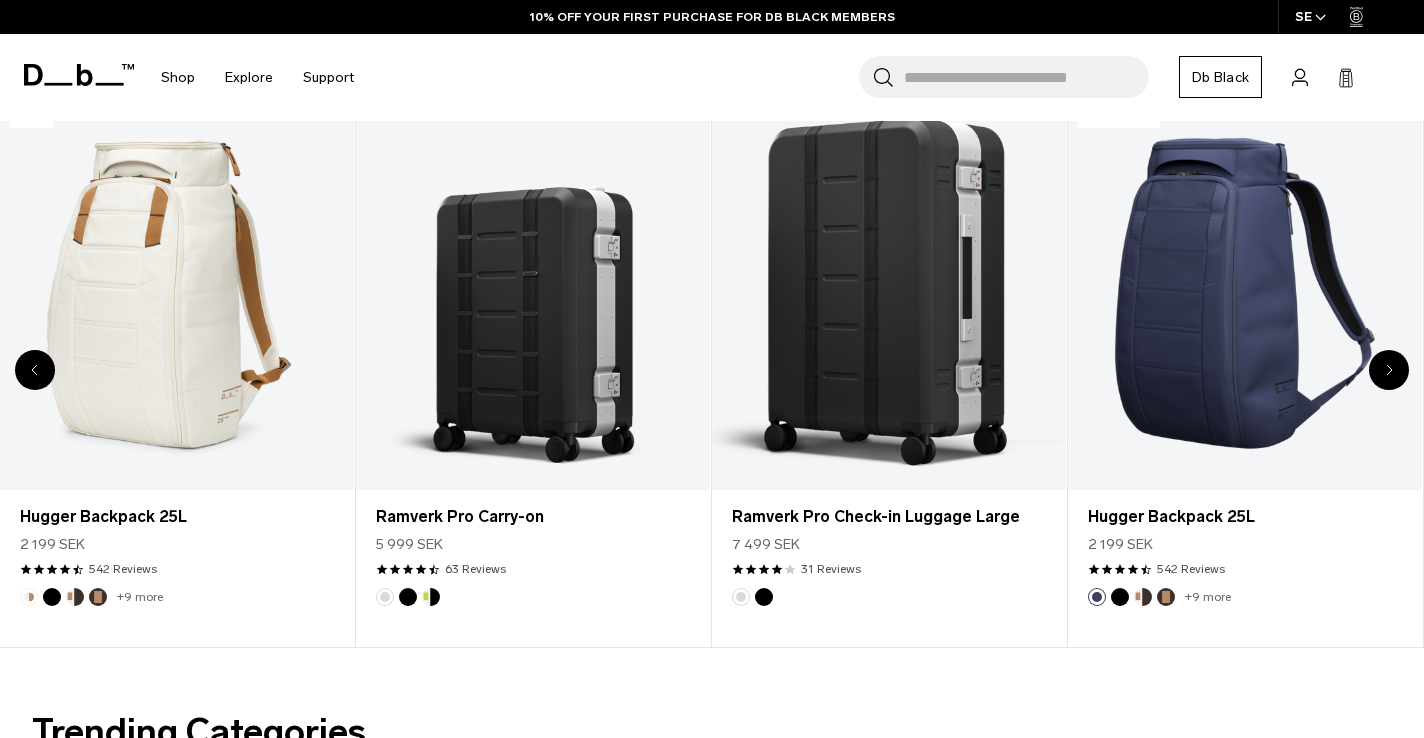 click 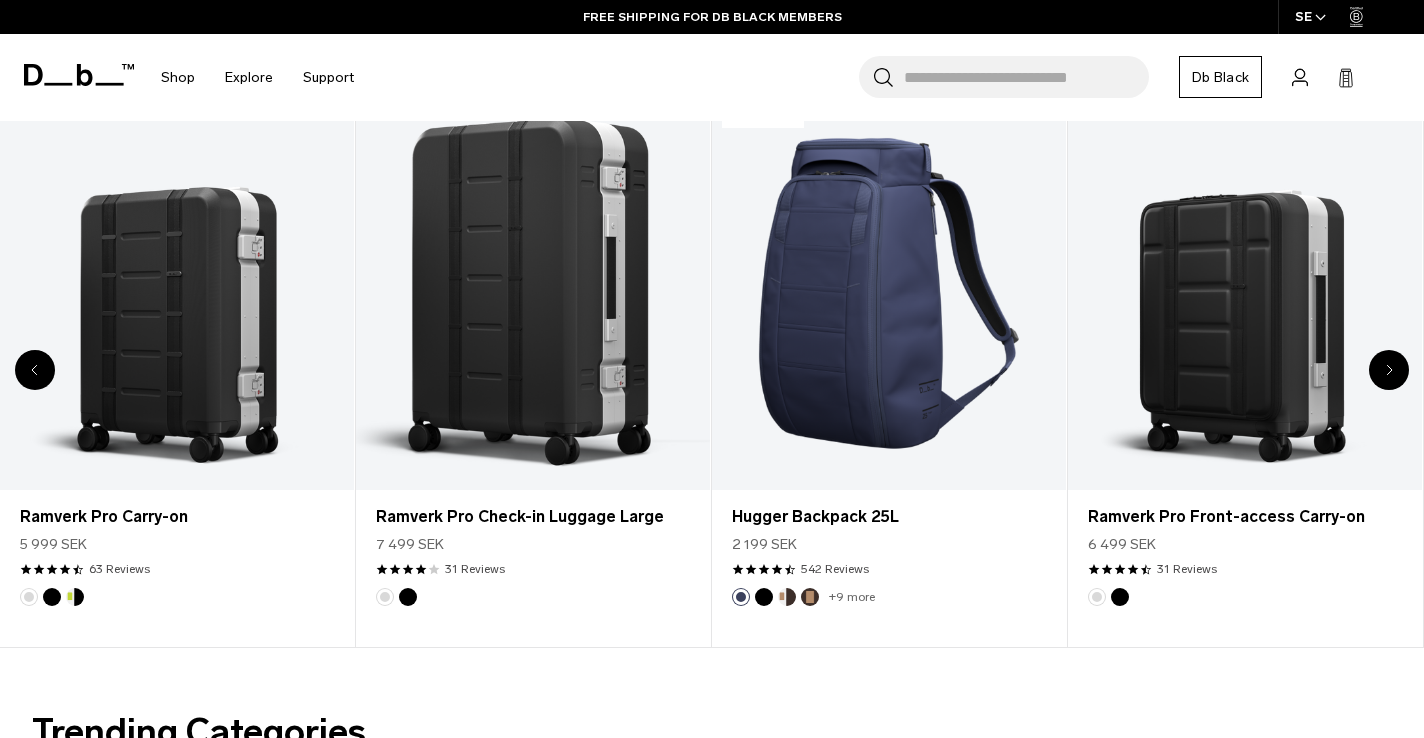 click 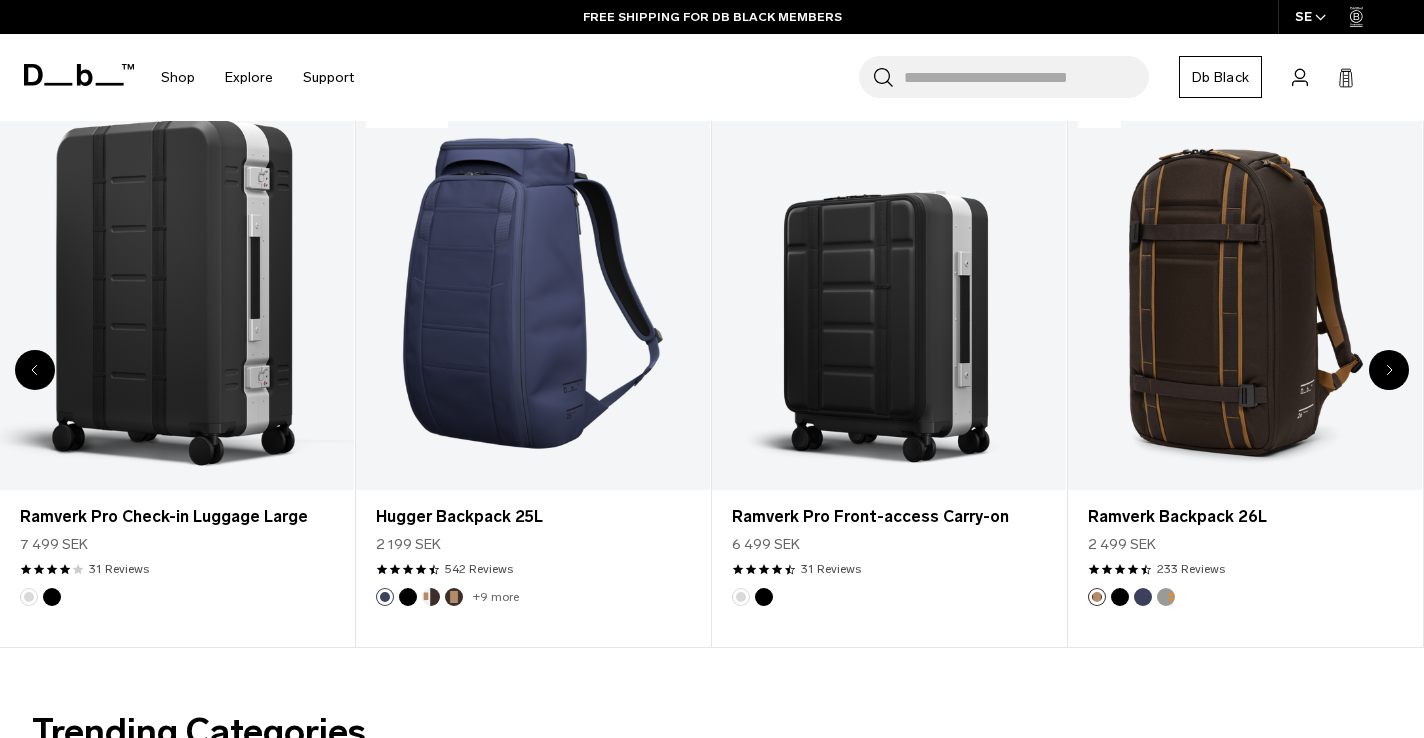 click 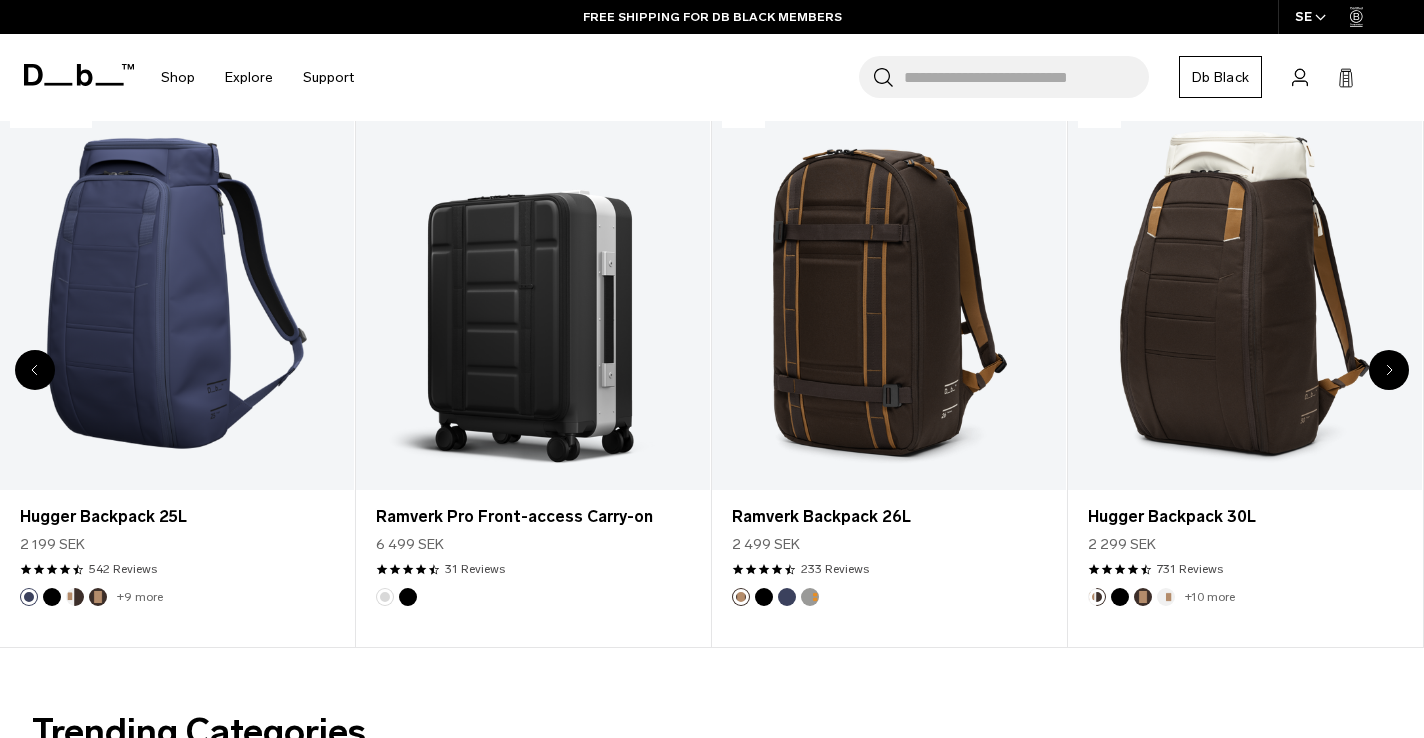 click 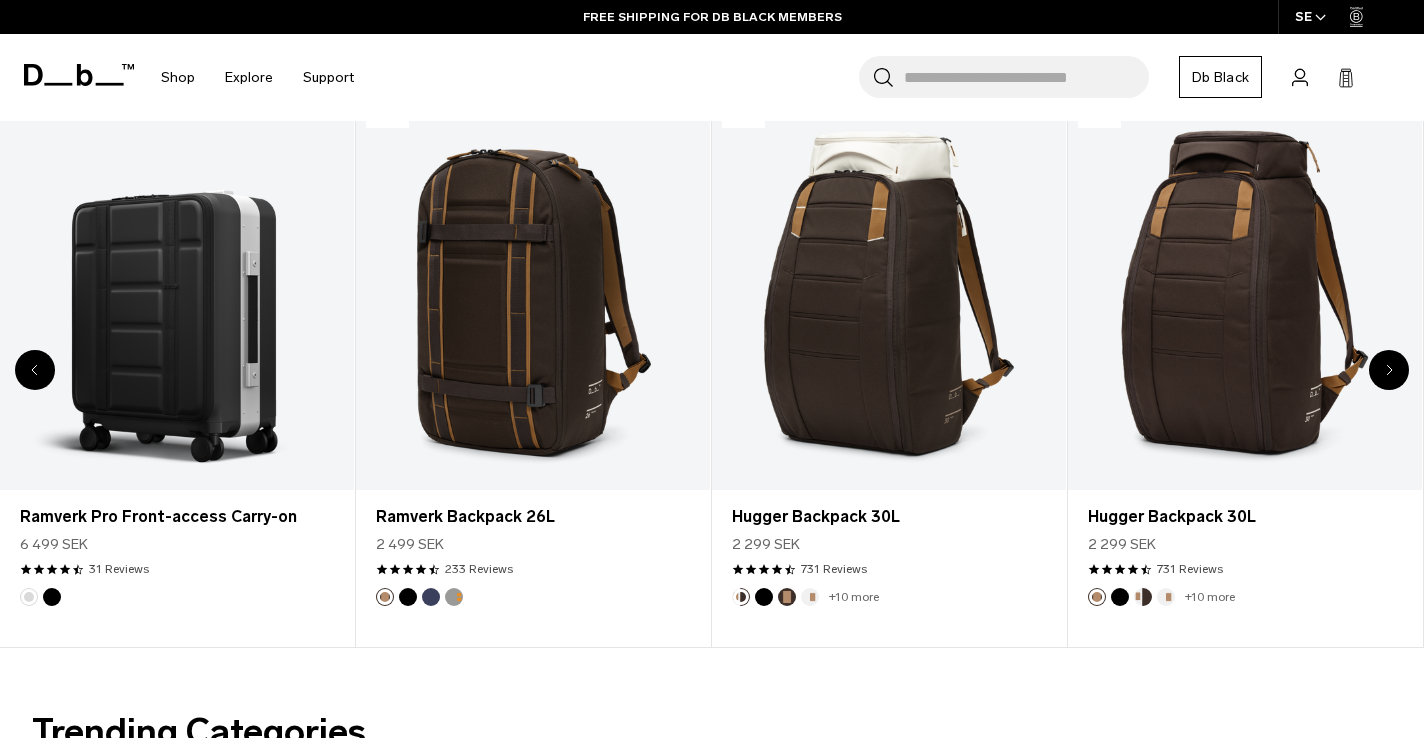 click 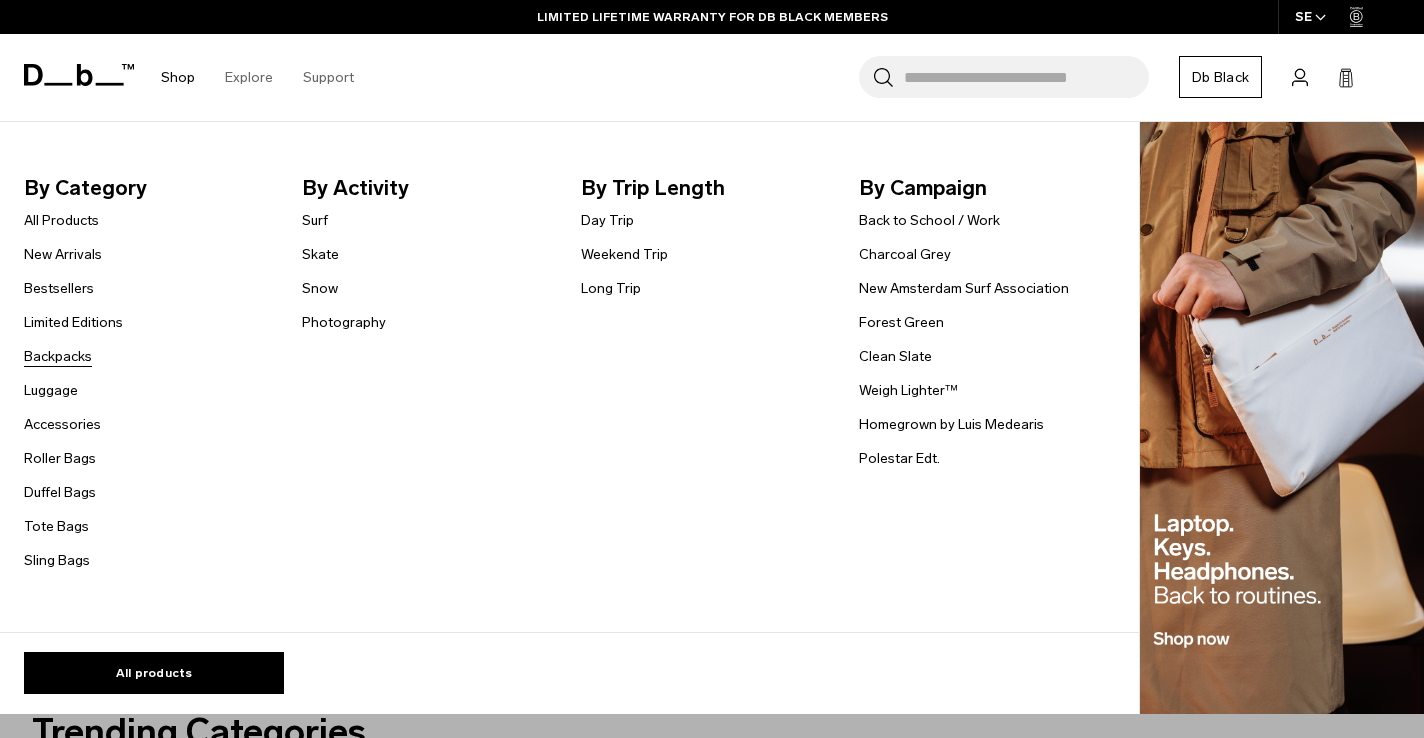 click on "Backpacks" at bounding box center (58, 356) 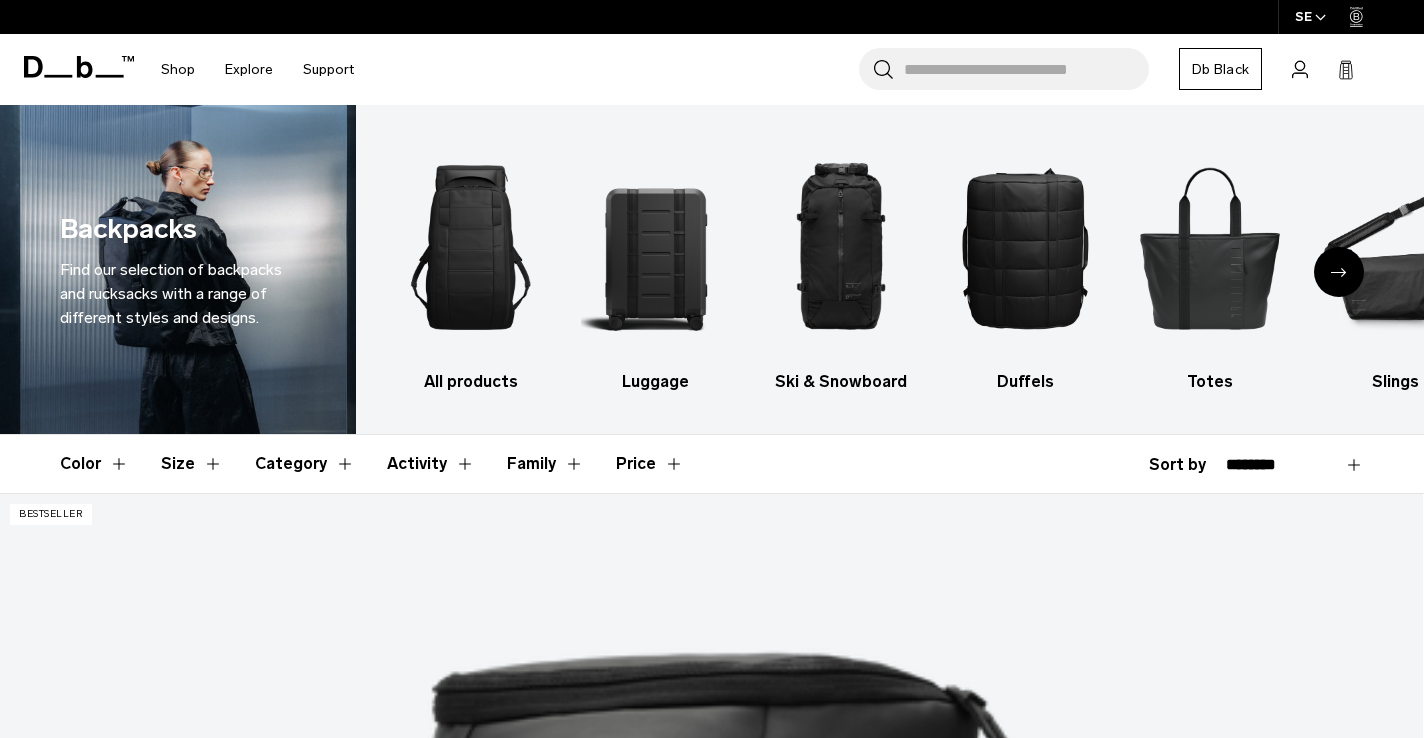 scroll, scrollTop: 0, scrollLeft: 0, axis: both 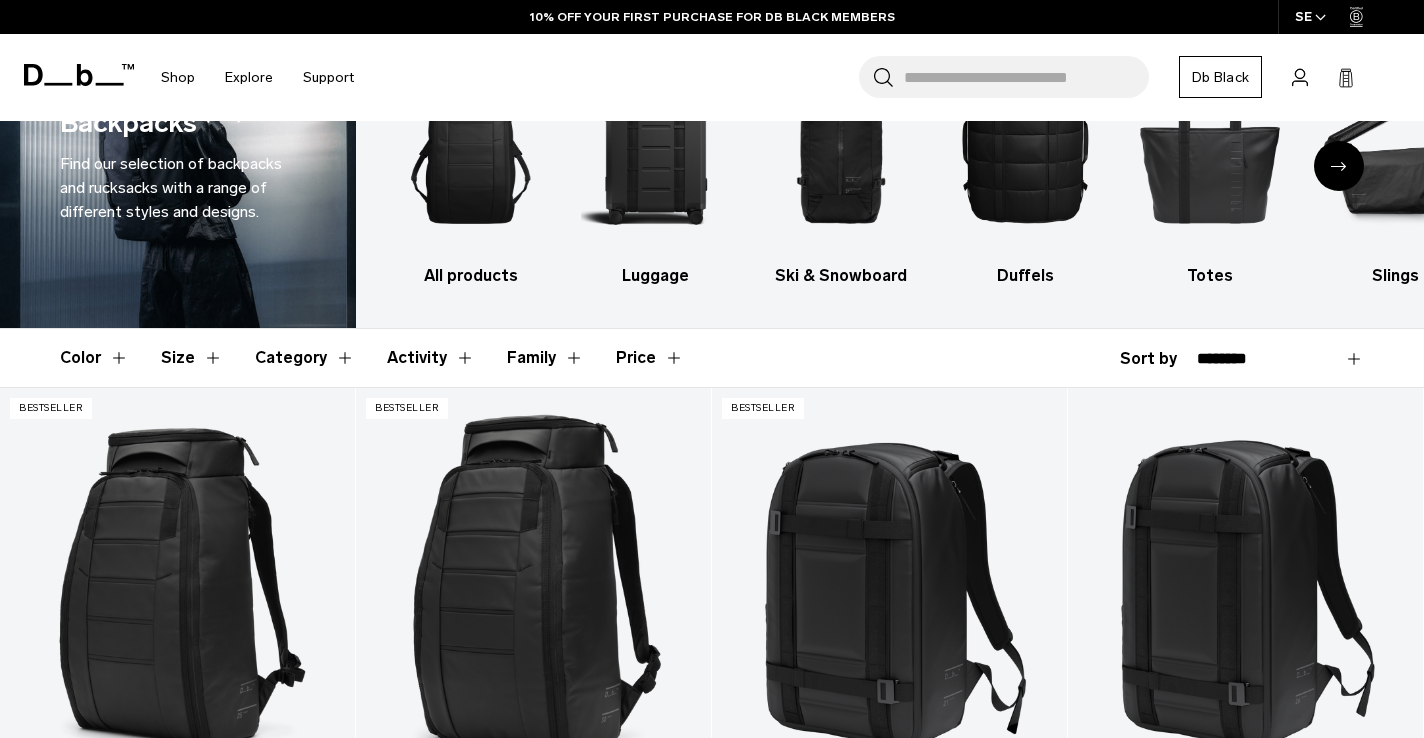 click on "Size" at bounding box center (192, 358) 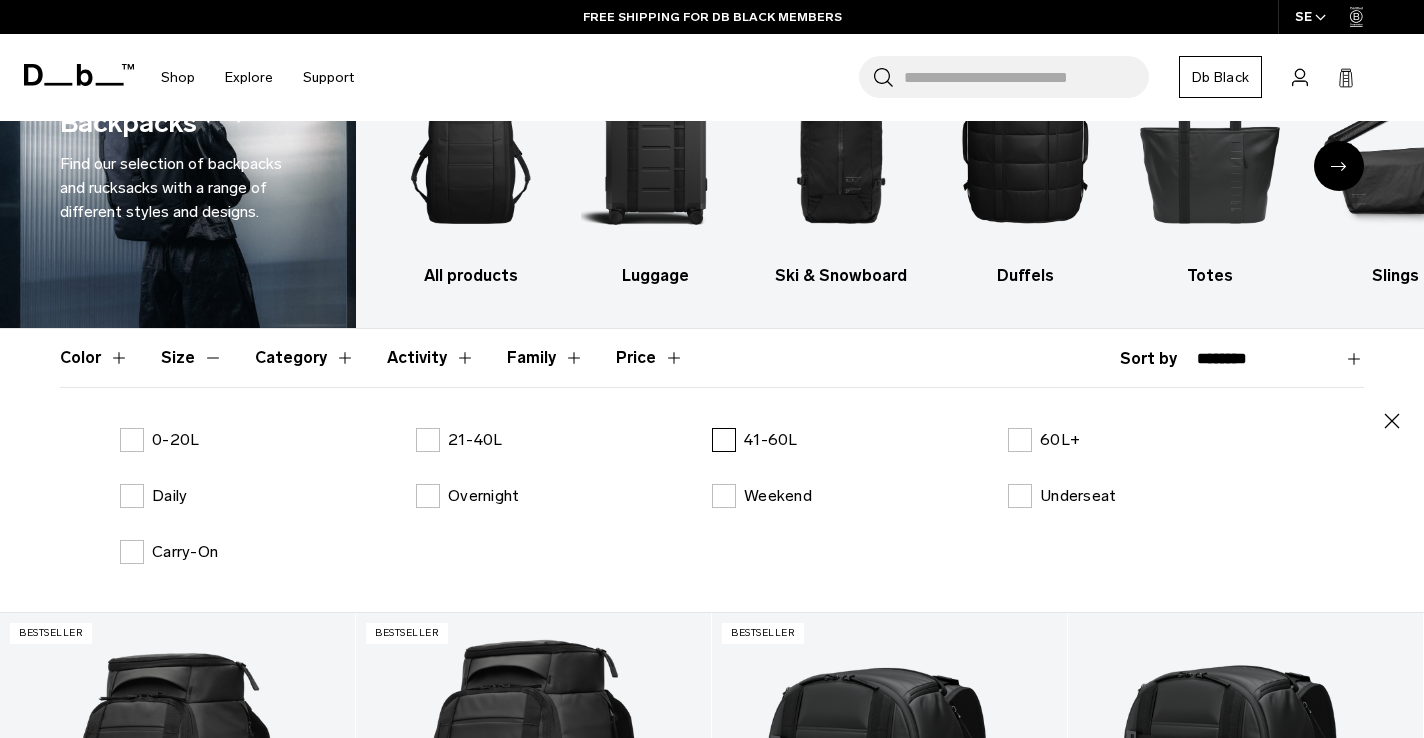 click on "41-60L" at bounding box center [755, 440] 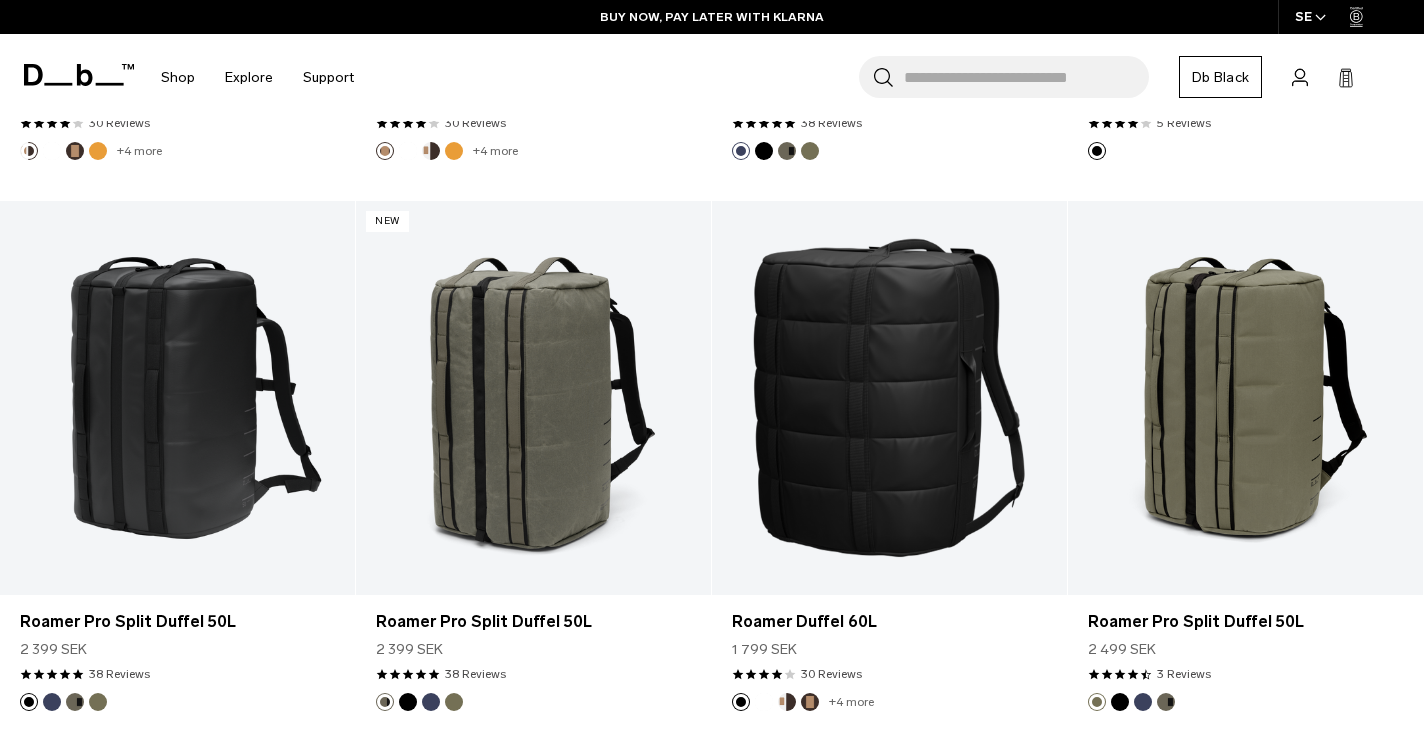 scroll, scrollTop: 1149, scrollLeft: 0, axis: vertical 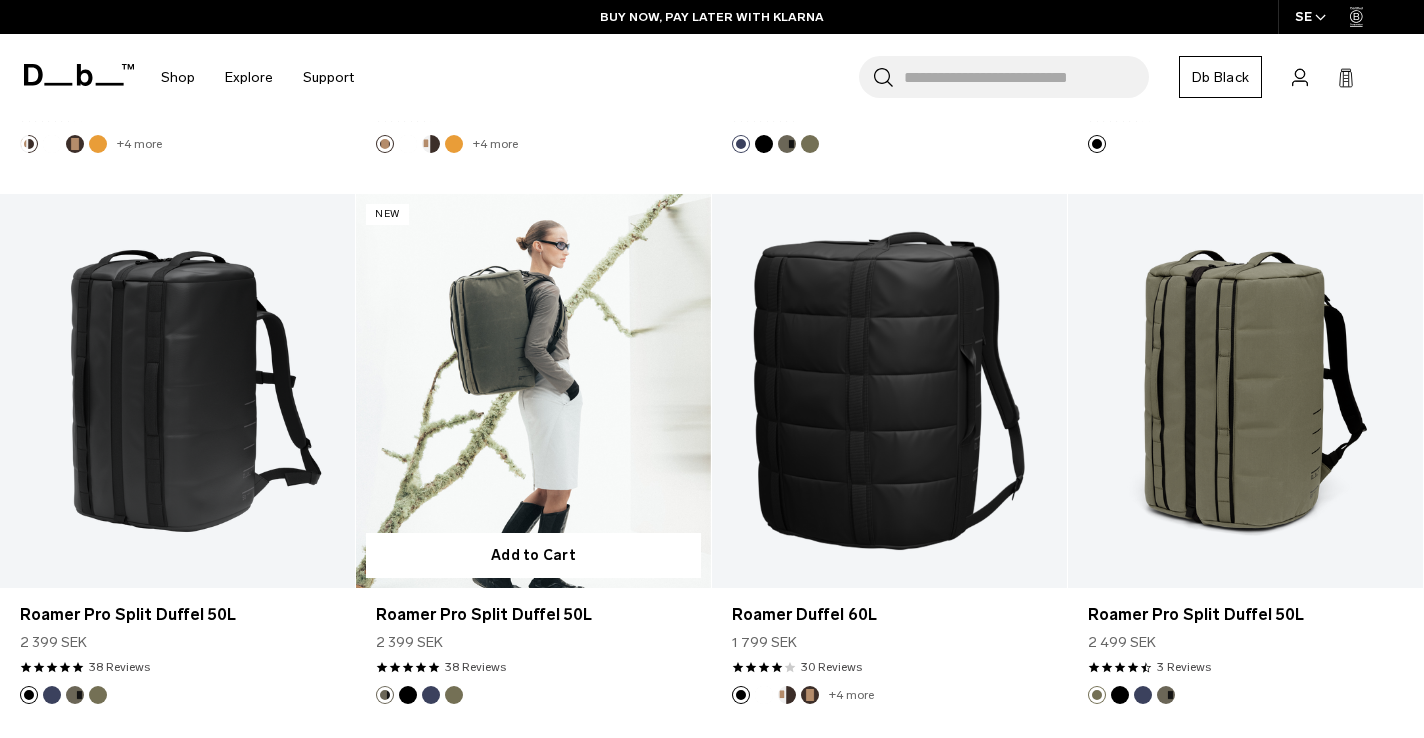 click at bounding box center [533, 391] 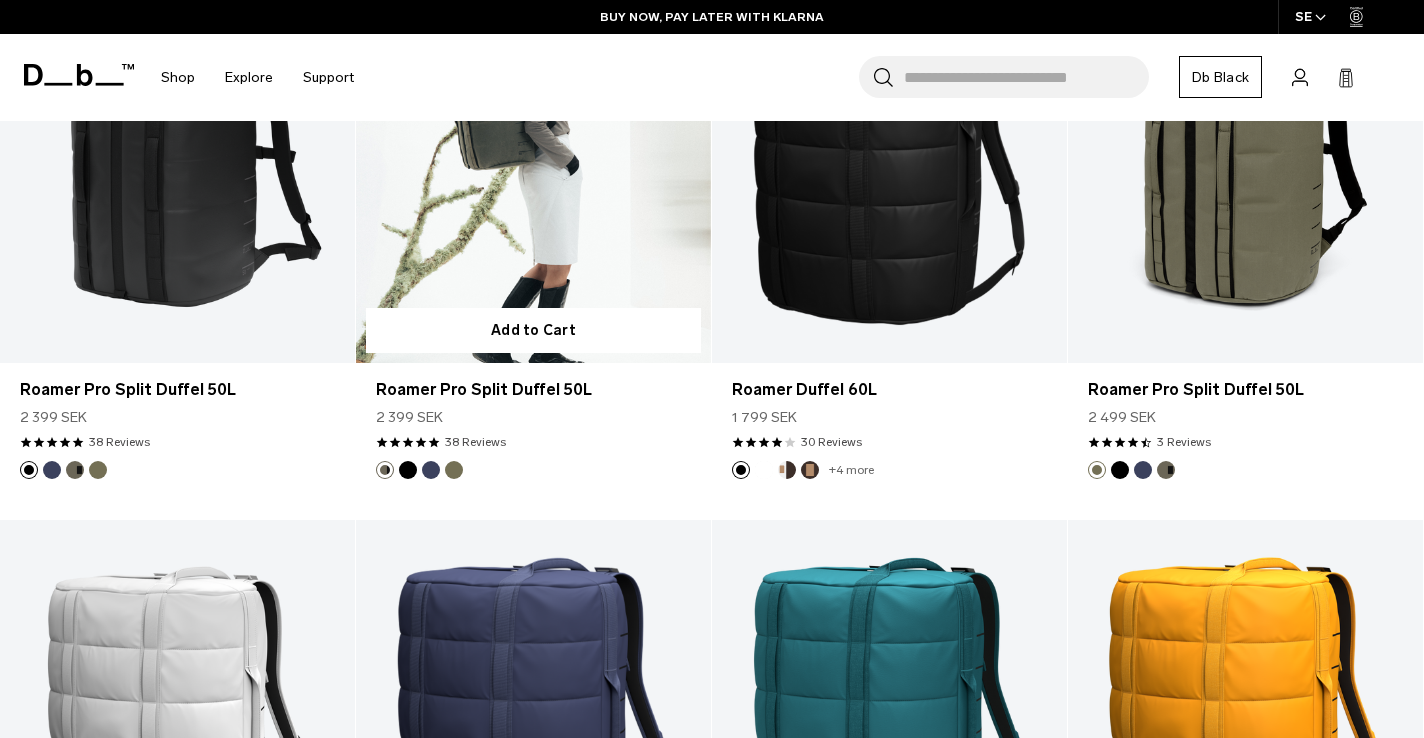 scroll, scrollTop: 924, scrollLeft: 0, axis: vertical 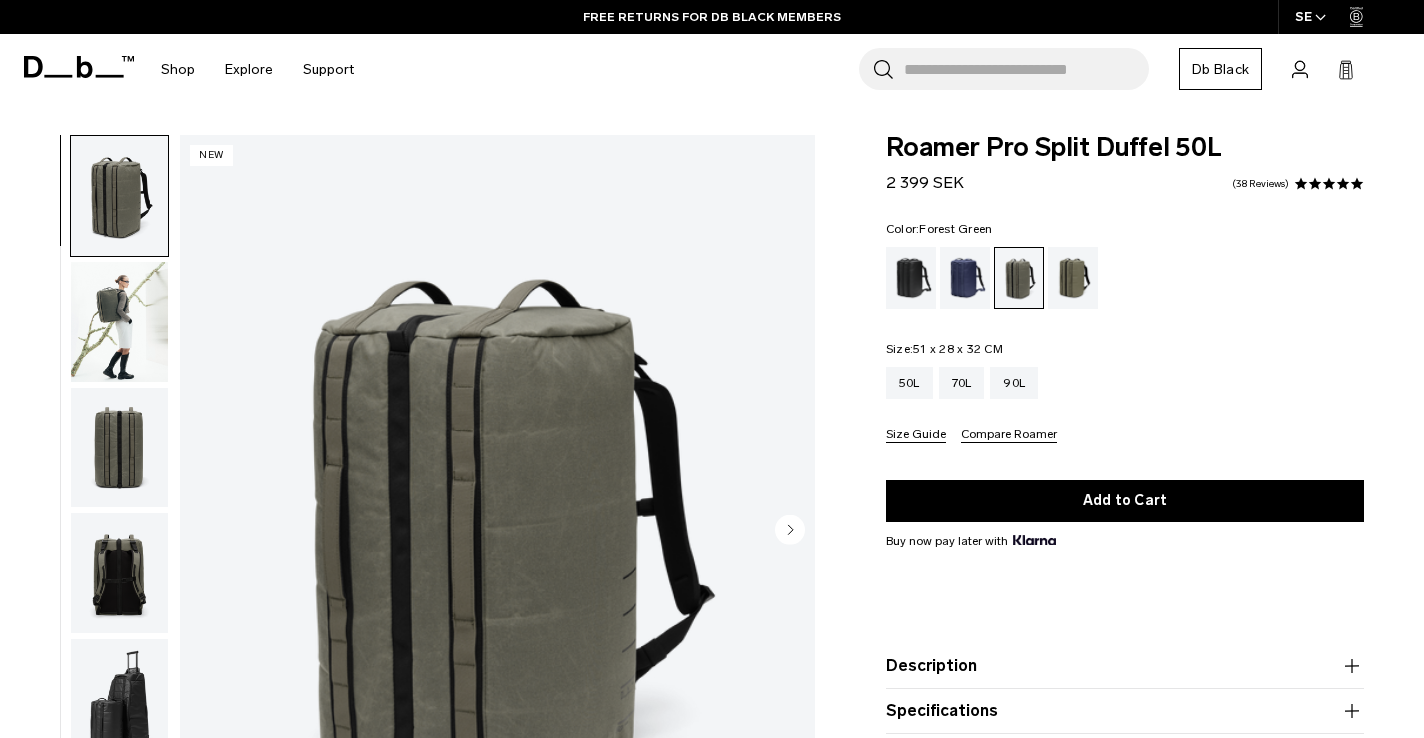 click at bounding box center [119, 448] 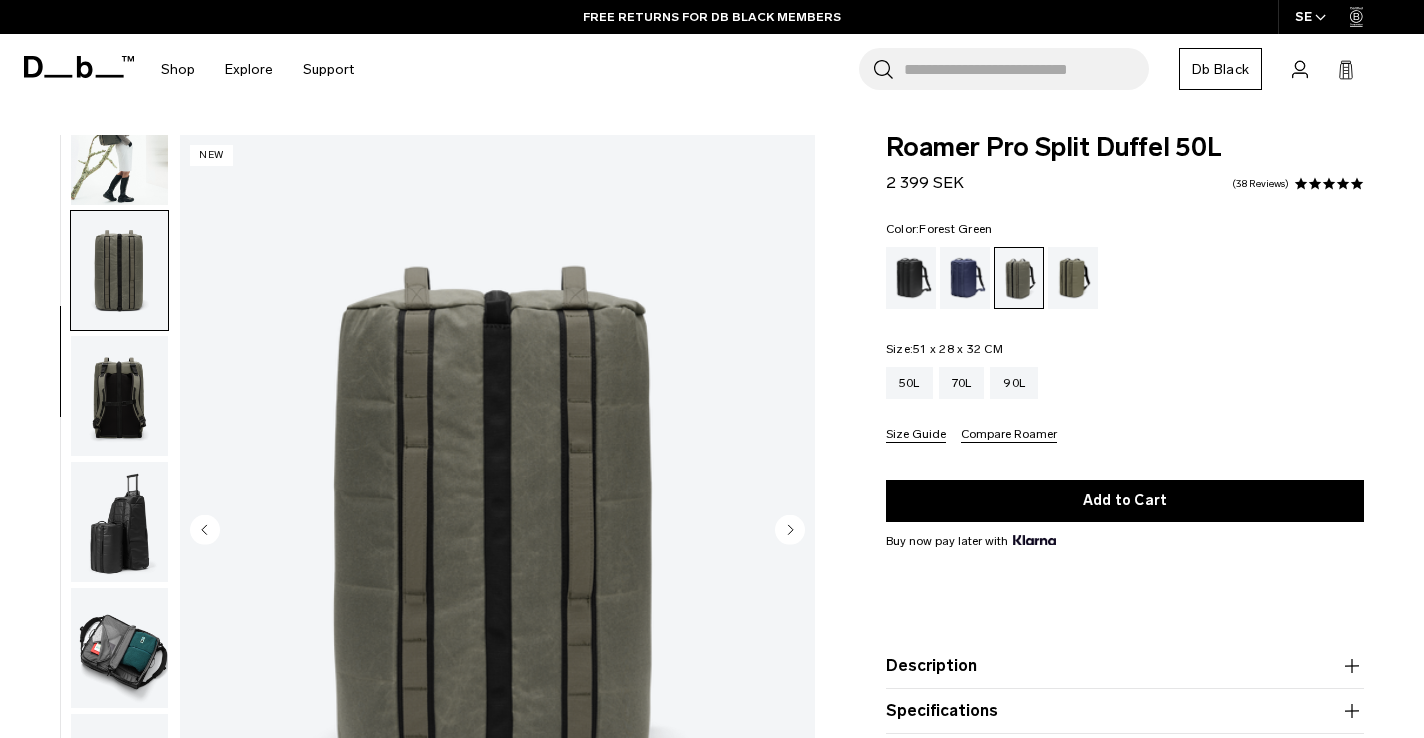 scroll, scrollTop: 252, scrollLeft: 0, axis: vertical 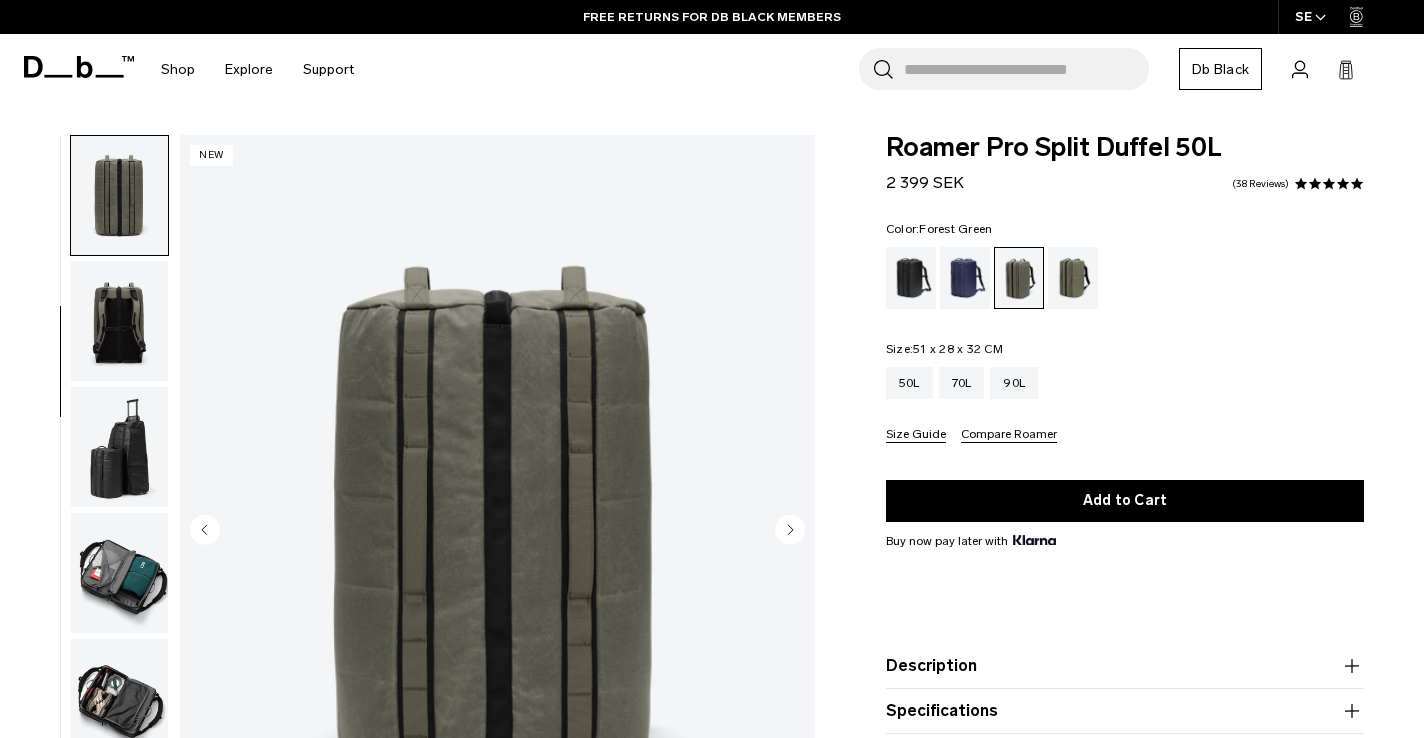 click at bounding box center (119, 321) 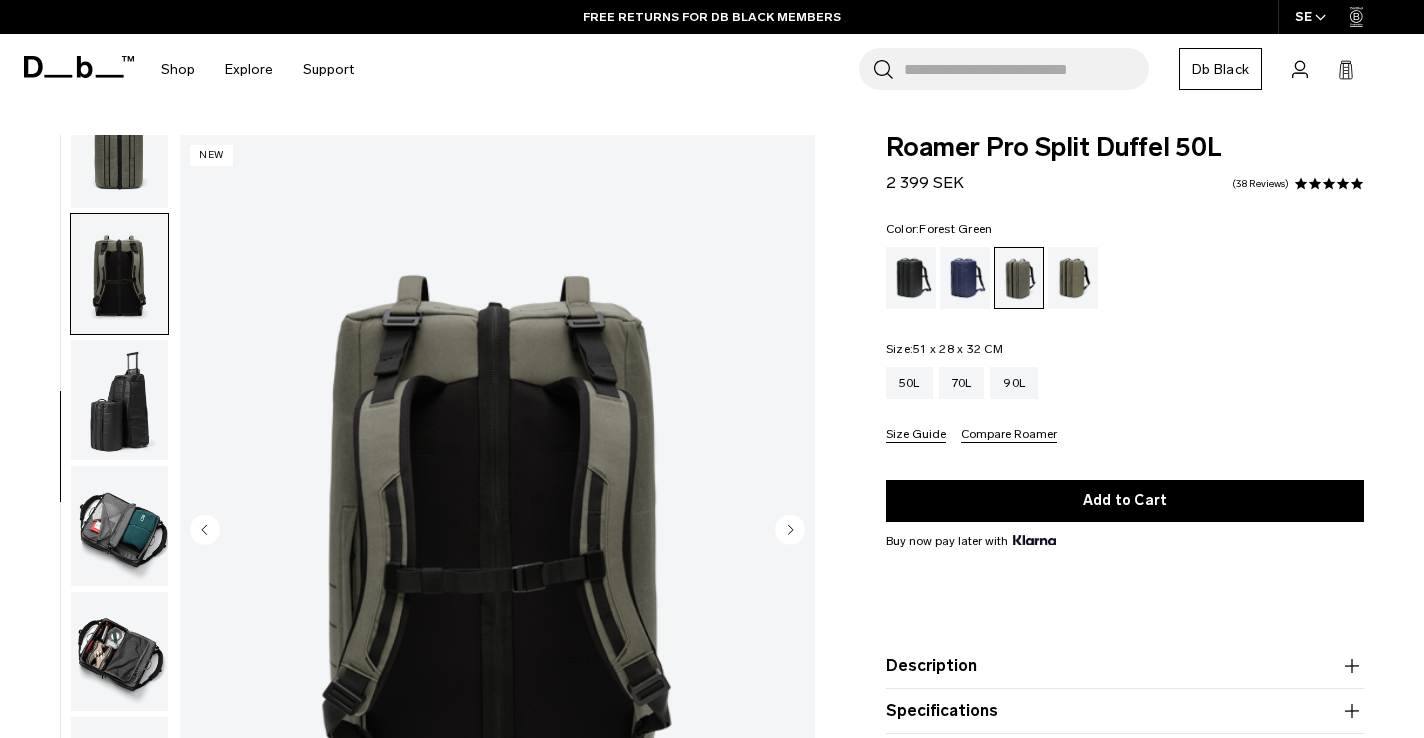 scroll, scrollTop: 335, scrollLeft: 0, axis: vertical 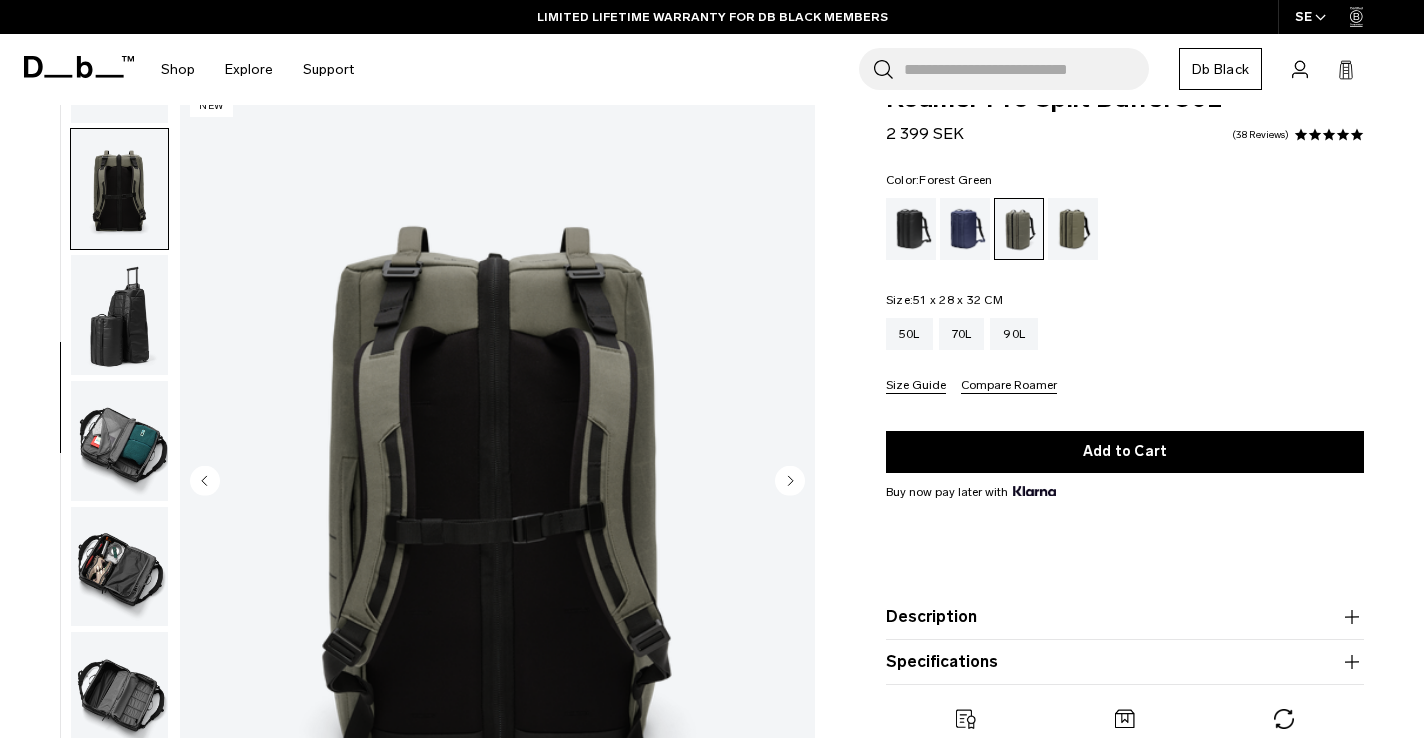 click at bounding box center (119, 315) 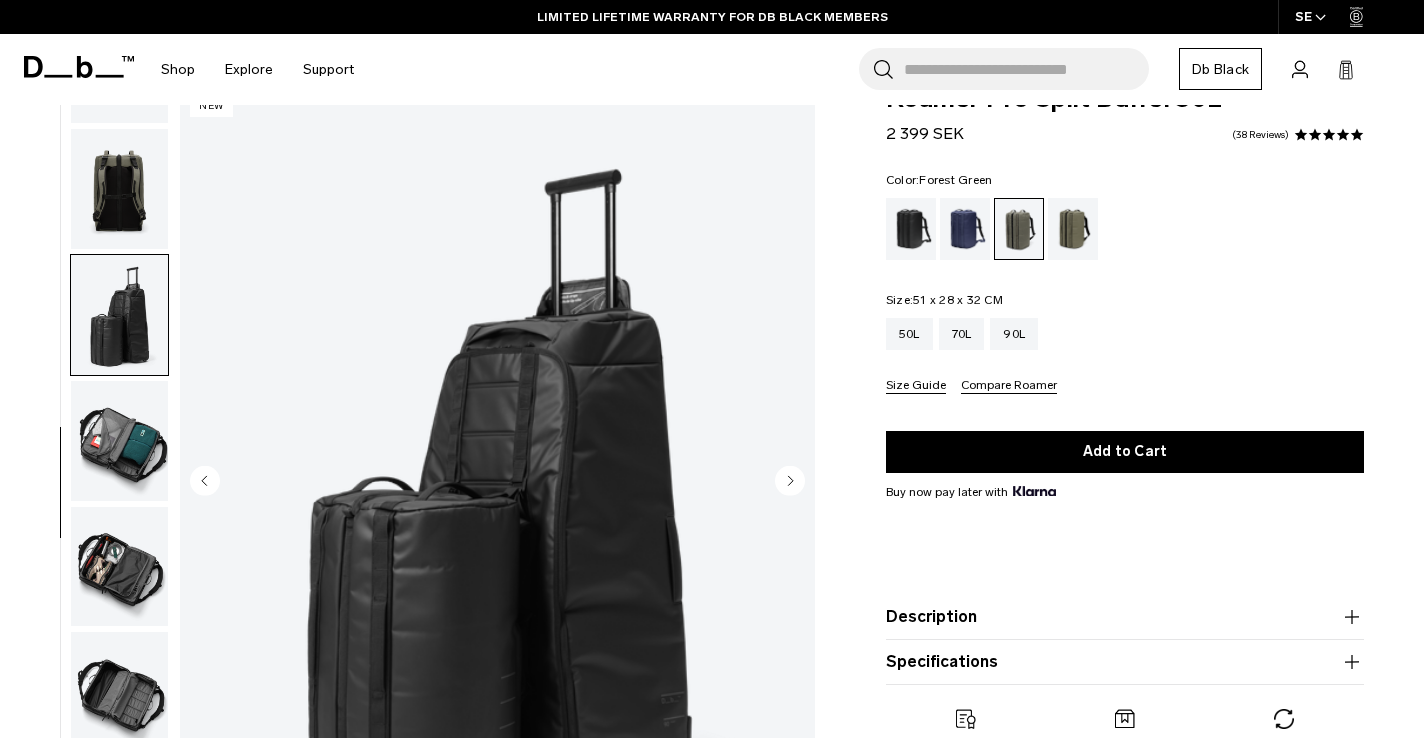 click at bounding box center [119, 441] 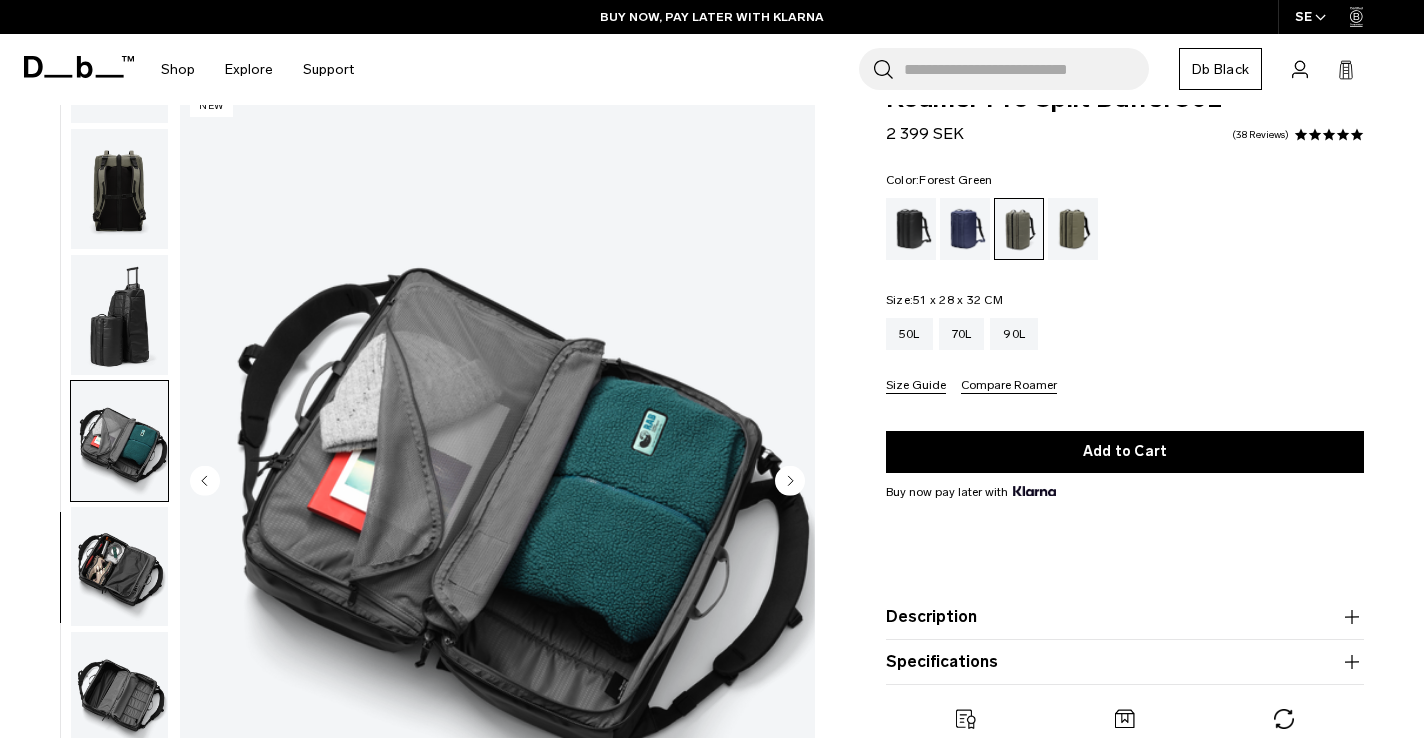 click at bounding box center (119, 692) 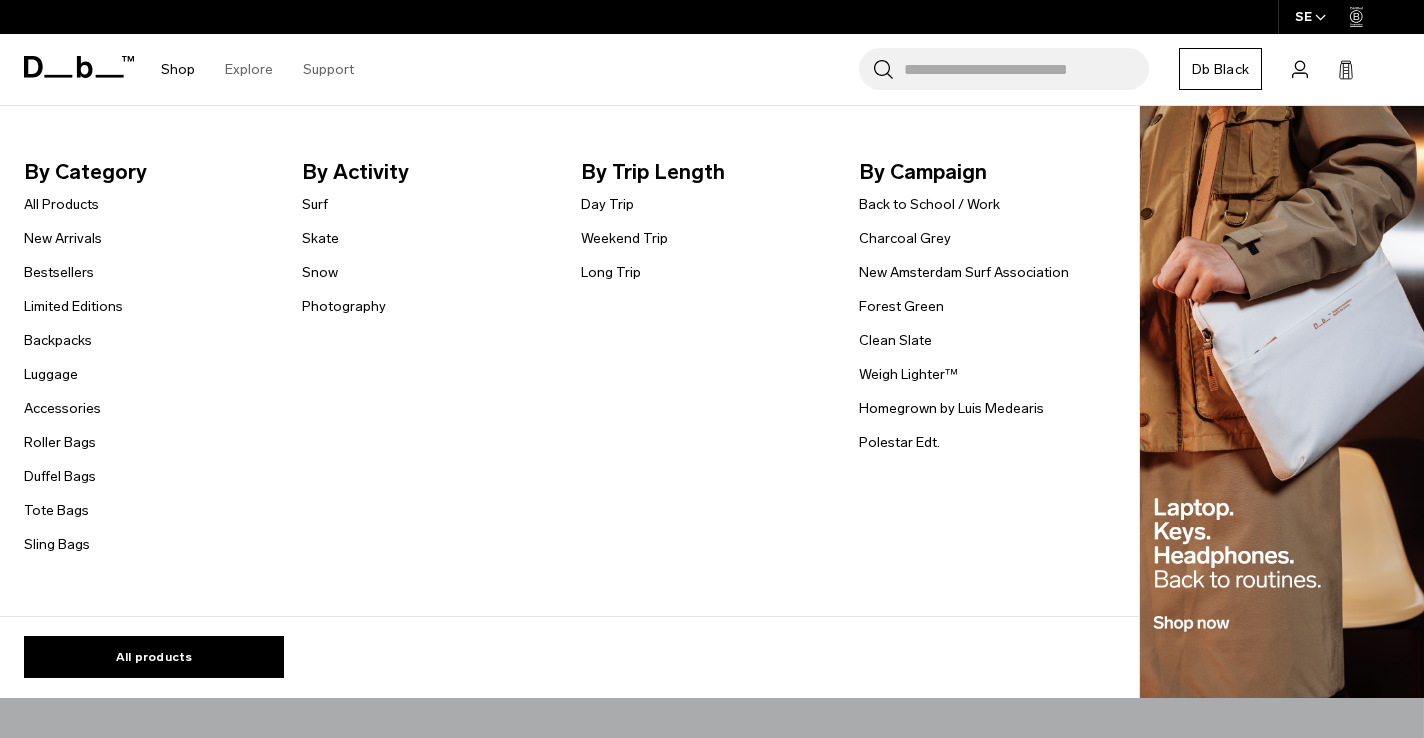 scroll, scrollTop: 924, scrollLeft: 0, axis: vertical 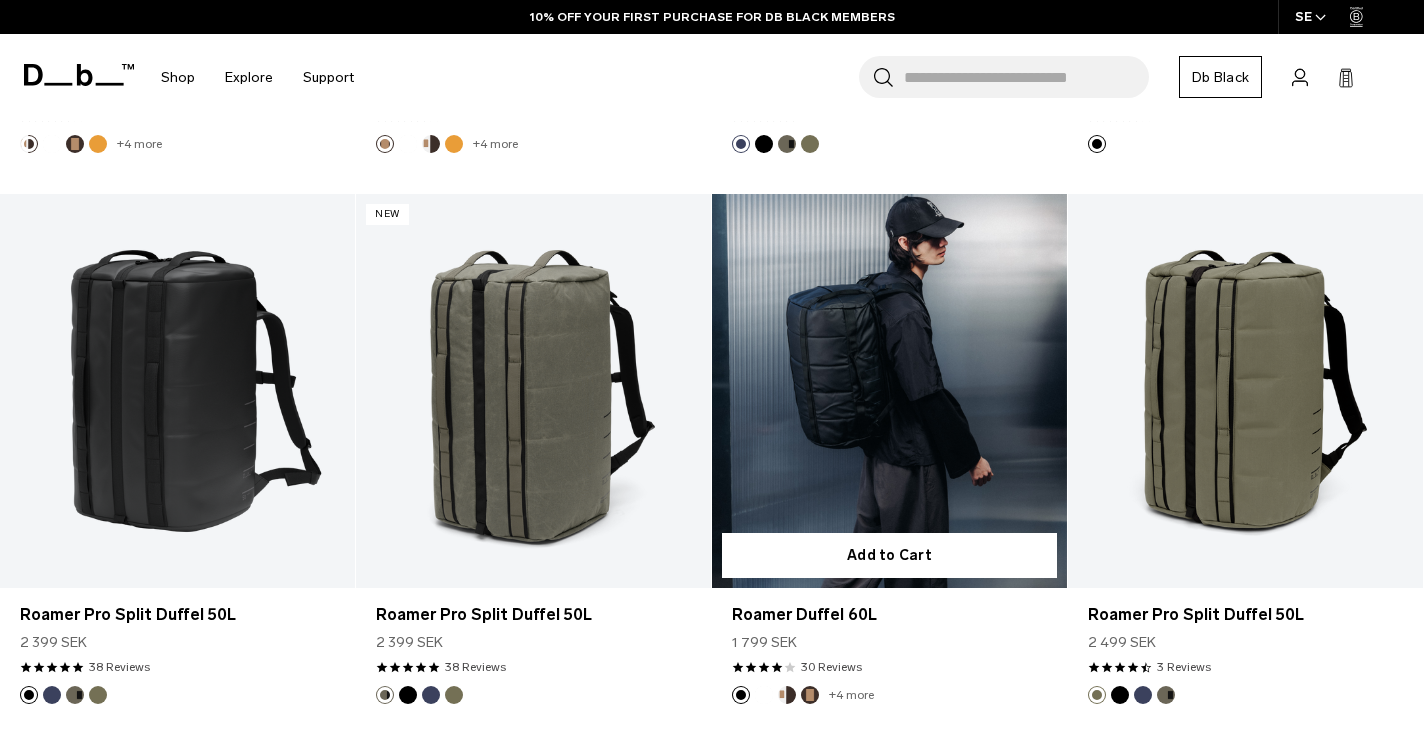 click at bounding box center [889, 391] 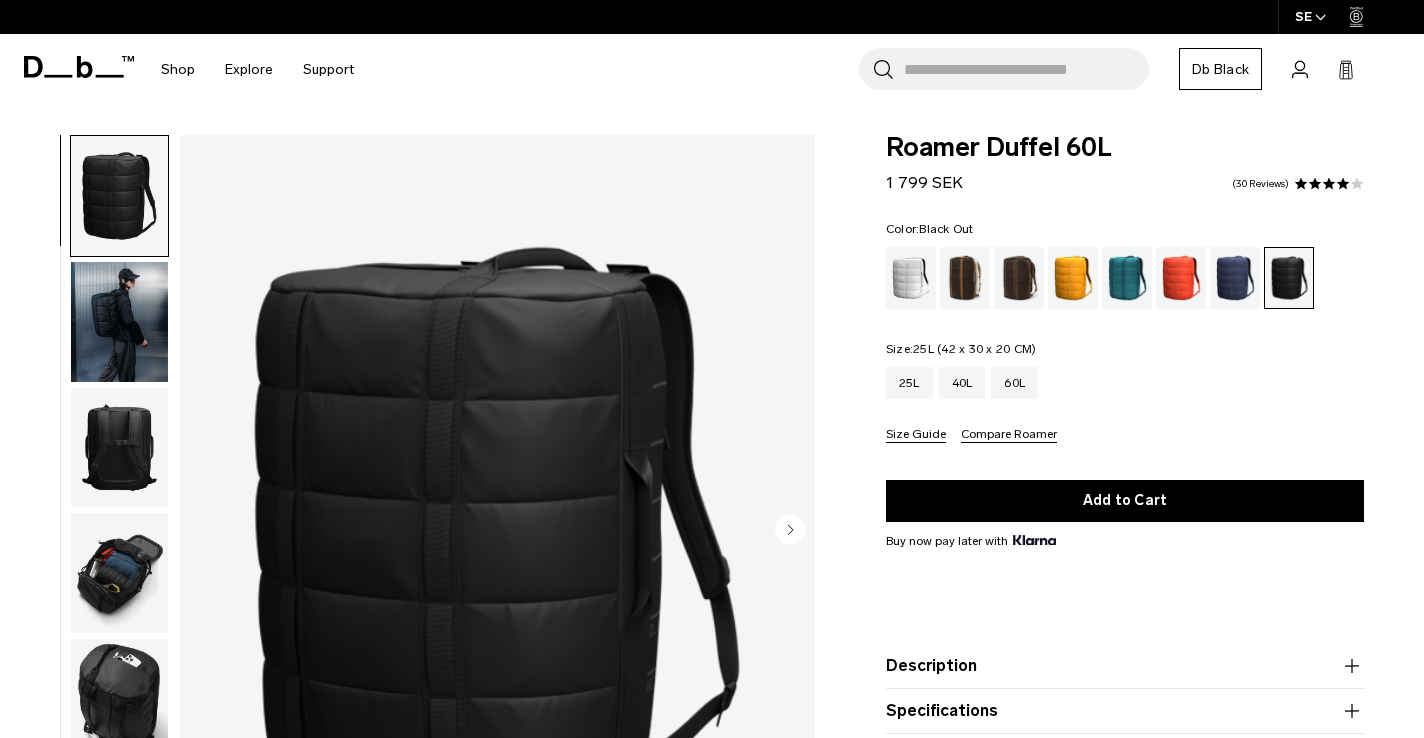 scroll, scrollTop: 0, scrollLeft: 0, axis: both 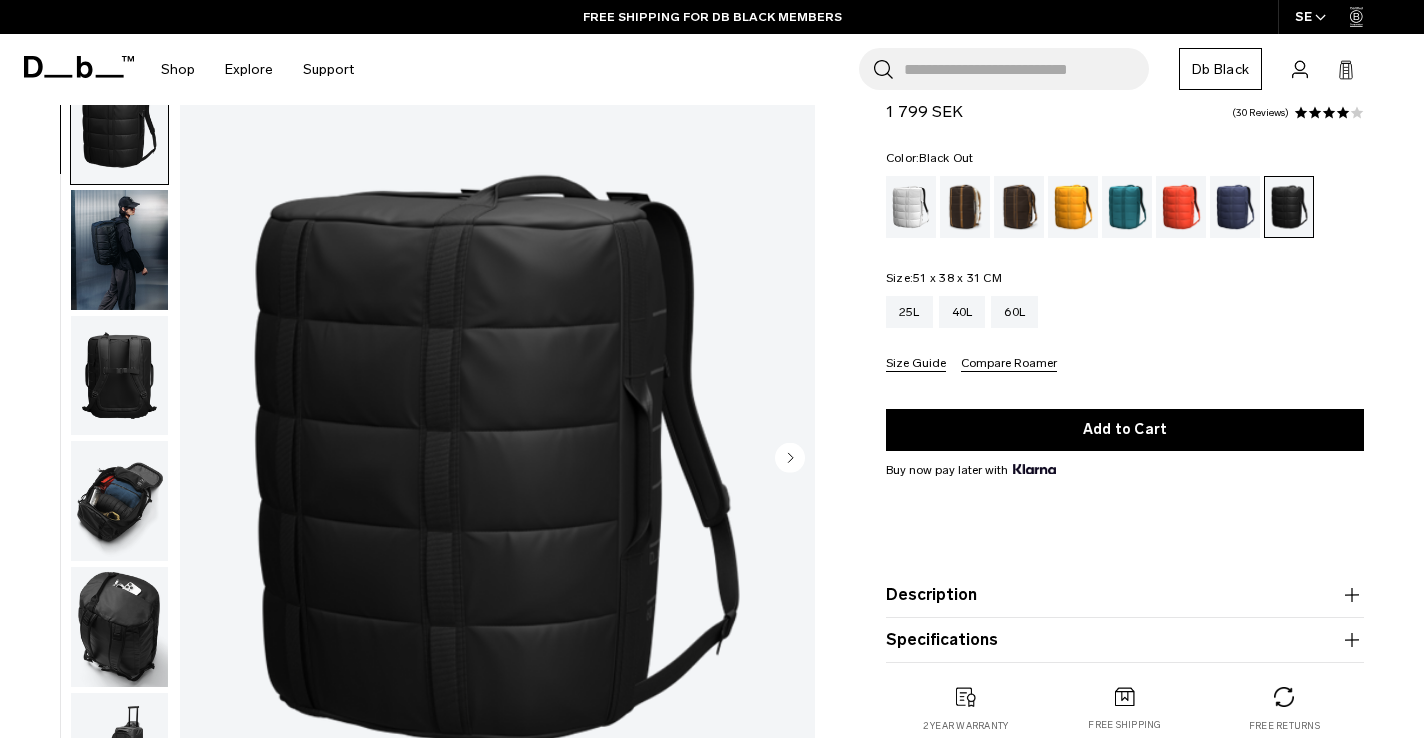 click at bounding box center (119, 501) 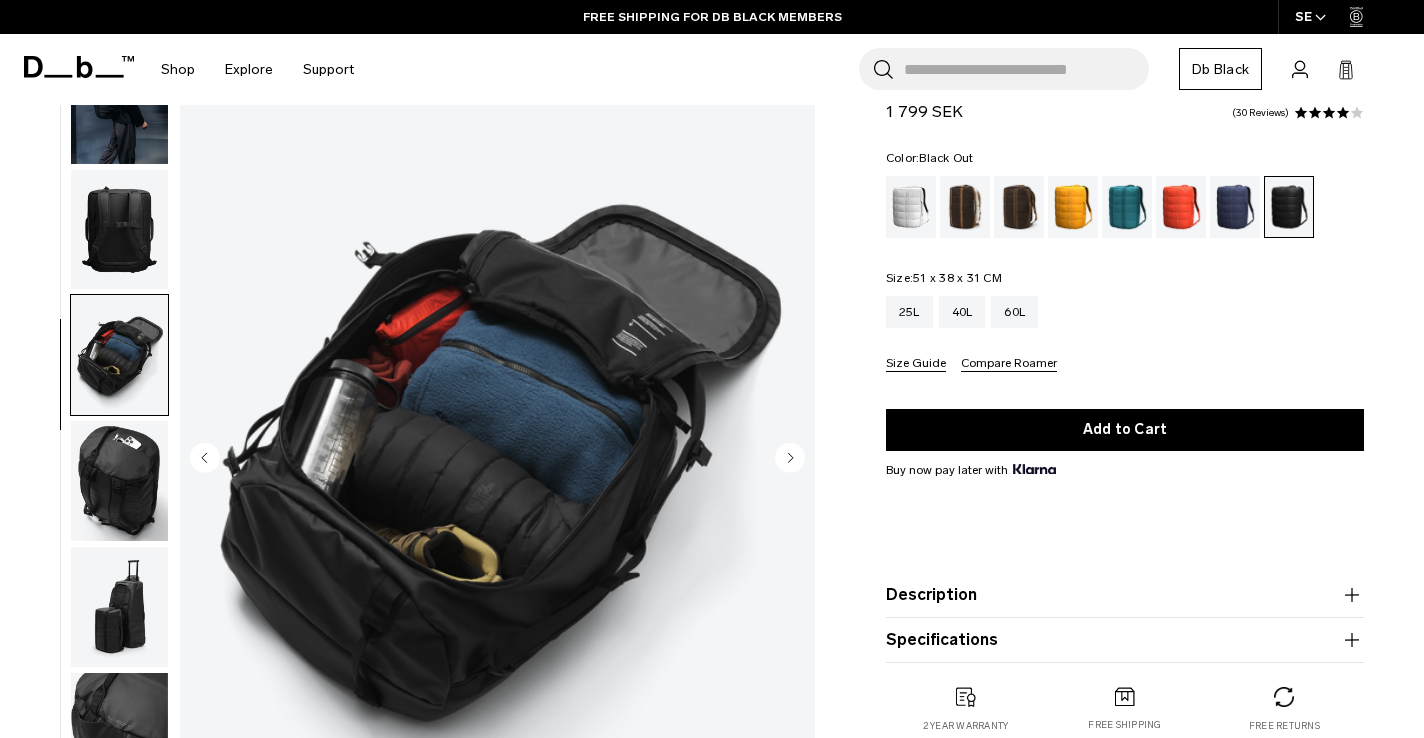 scroll, scrollTop: 335, scrollLeft: 0, axis: vertical 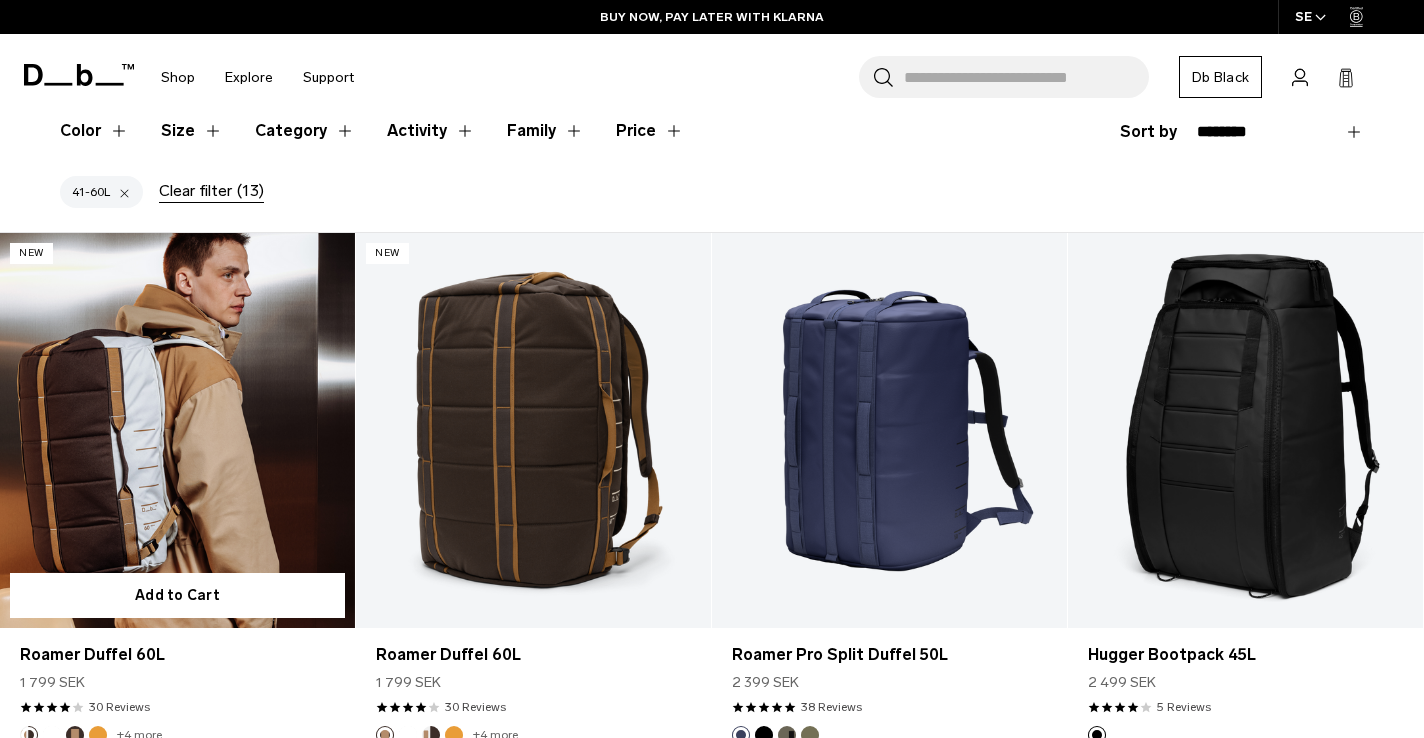 click at bounding box center [177, 430] 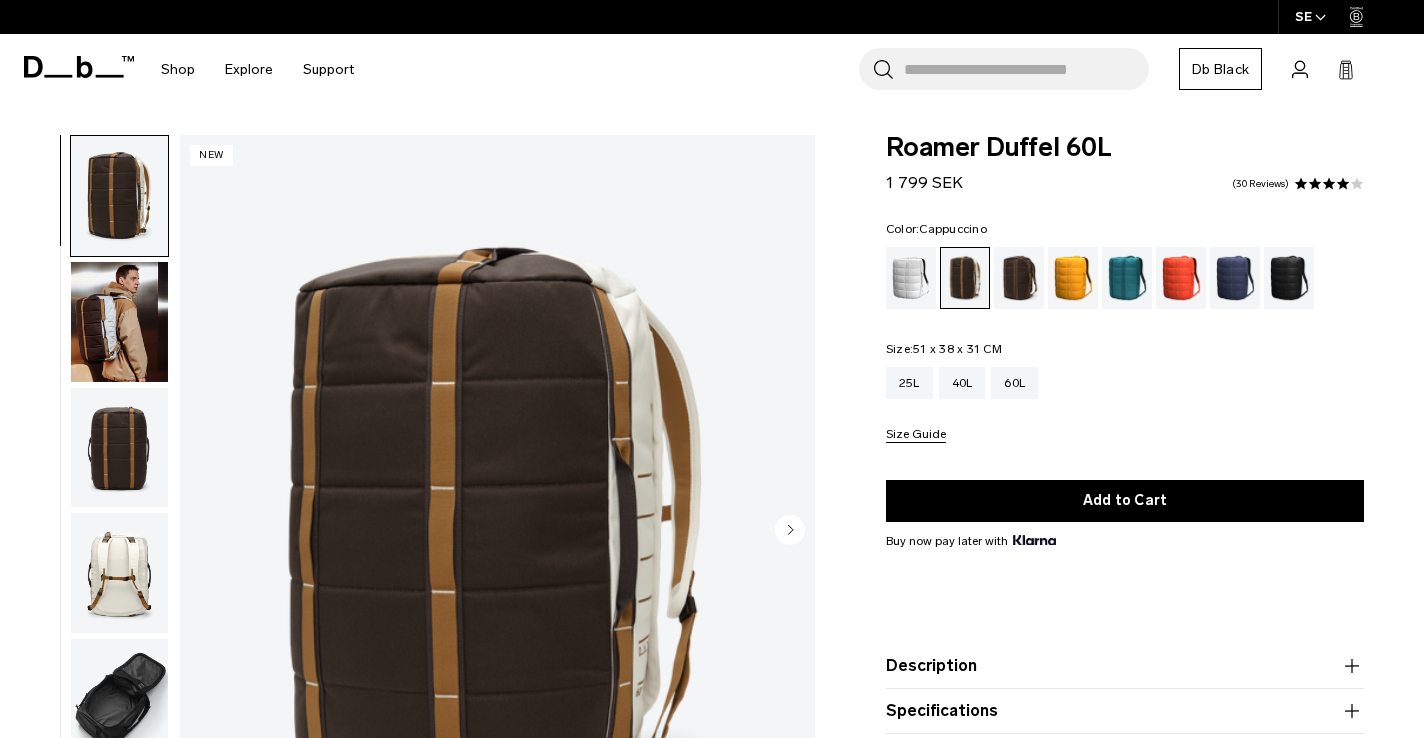 scroll, scrollTop: 0, scrollLeft: 0, axis: both 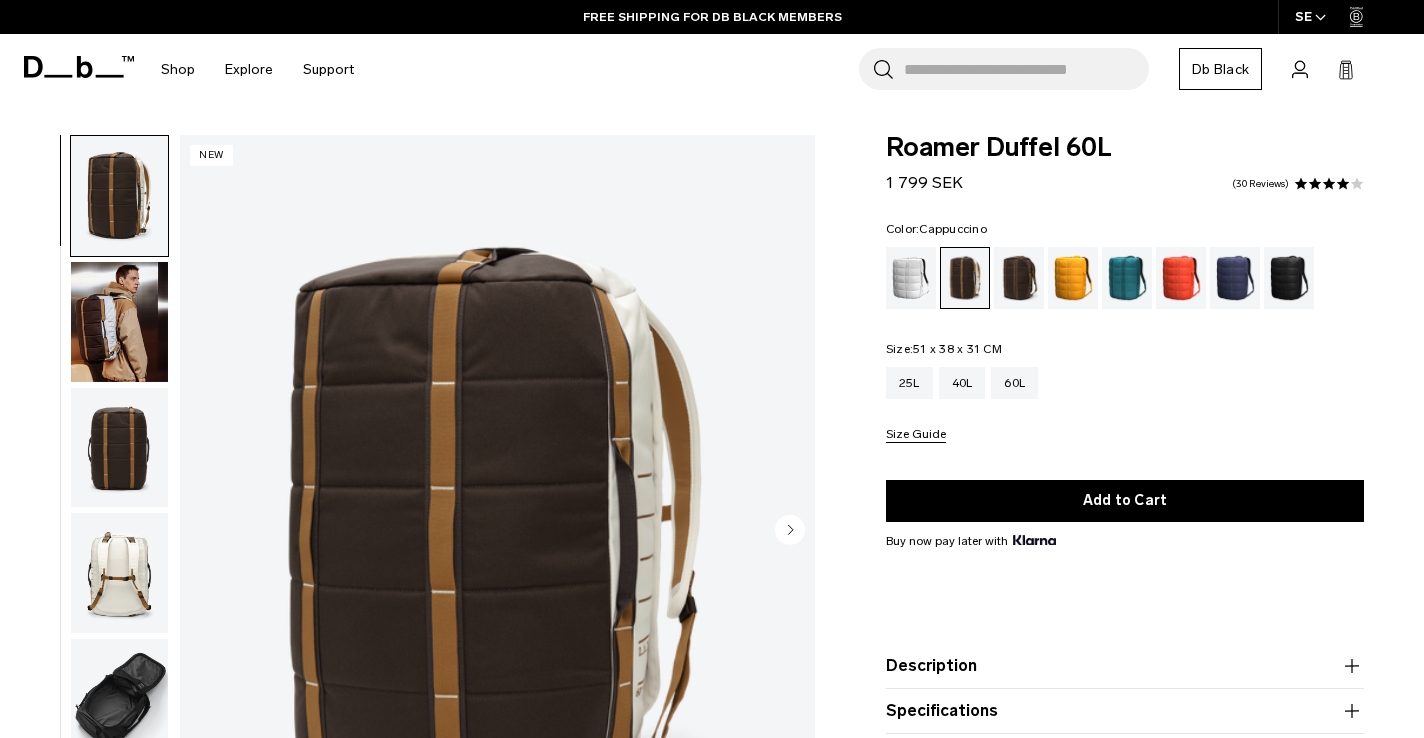 click at bounding box center [119, 699] 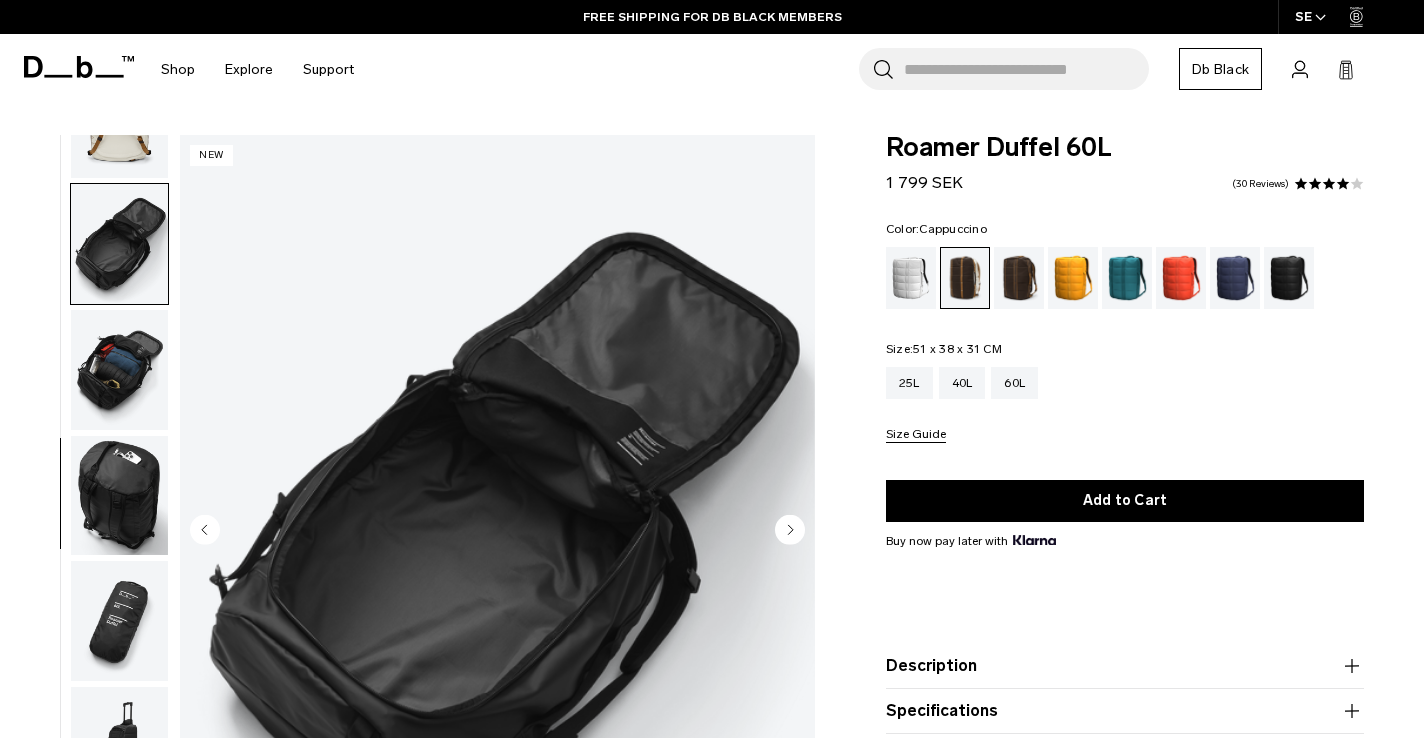 scroll, scrollTop: 461, scrollLeft: 0, axis: vertical 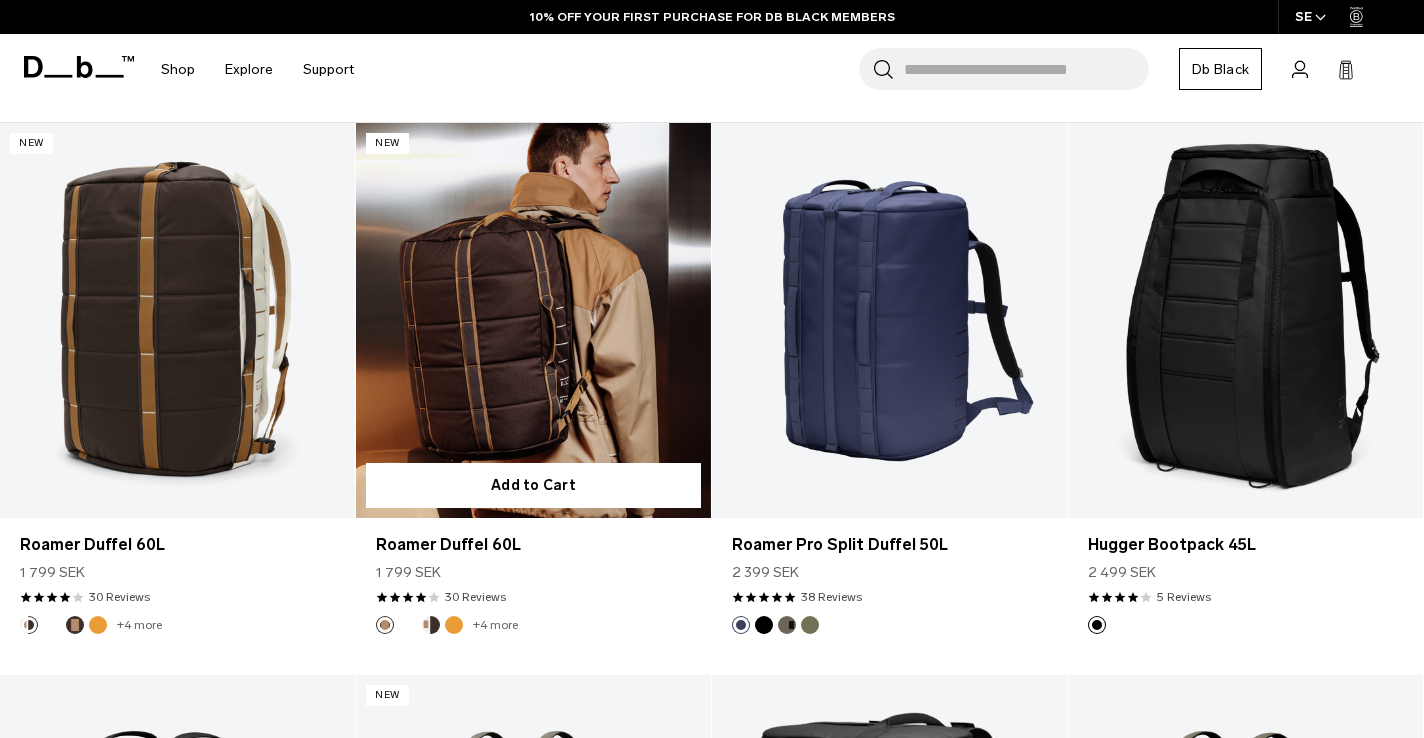 click at bounding box center (533, 320) 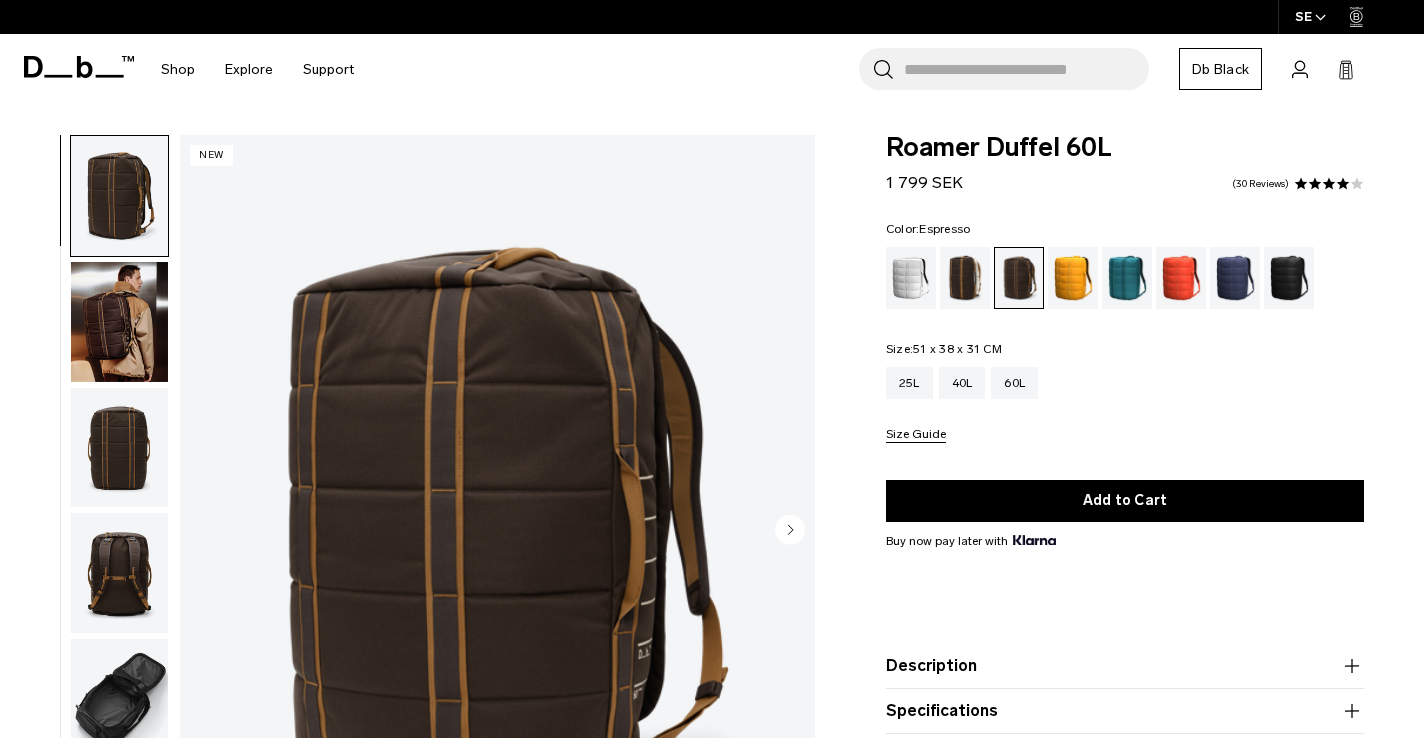 scroll, scrollTop: 0, scrollLeft: 0, axis: both 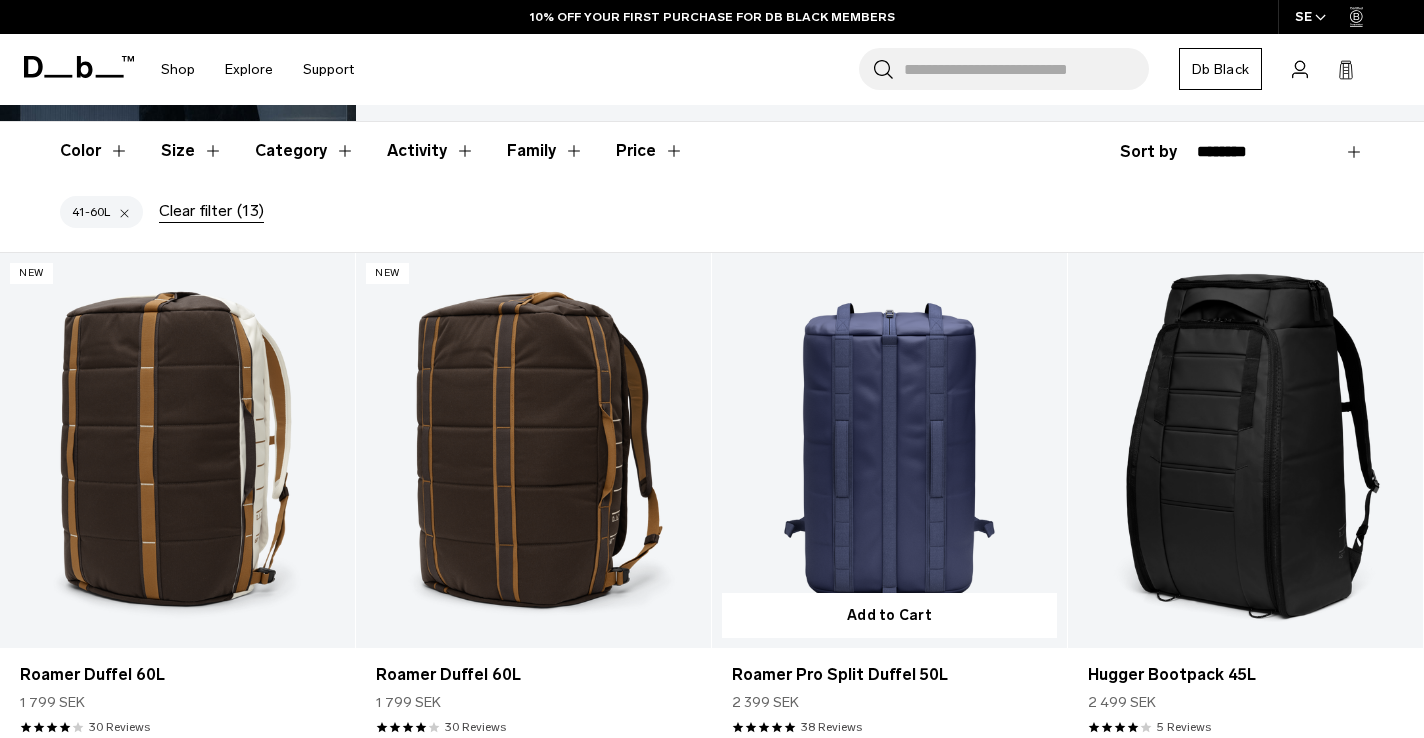 click at bounding box center [889, 450] 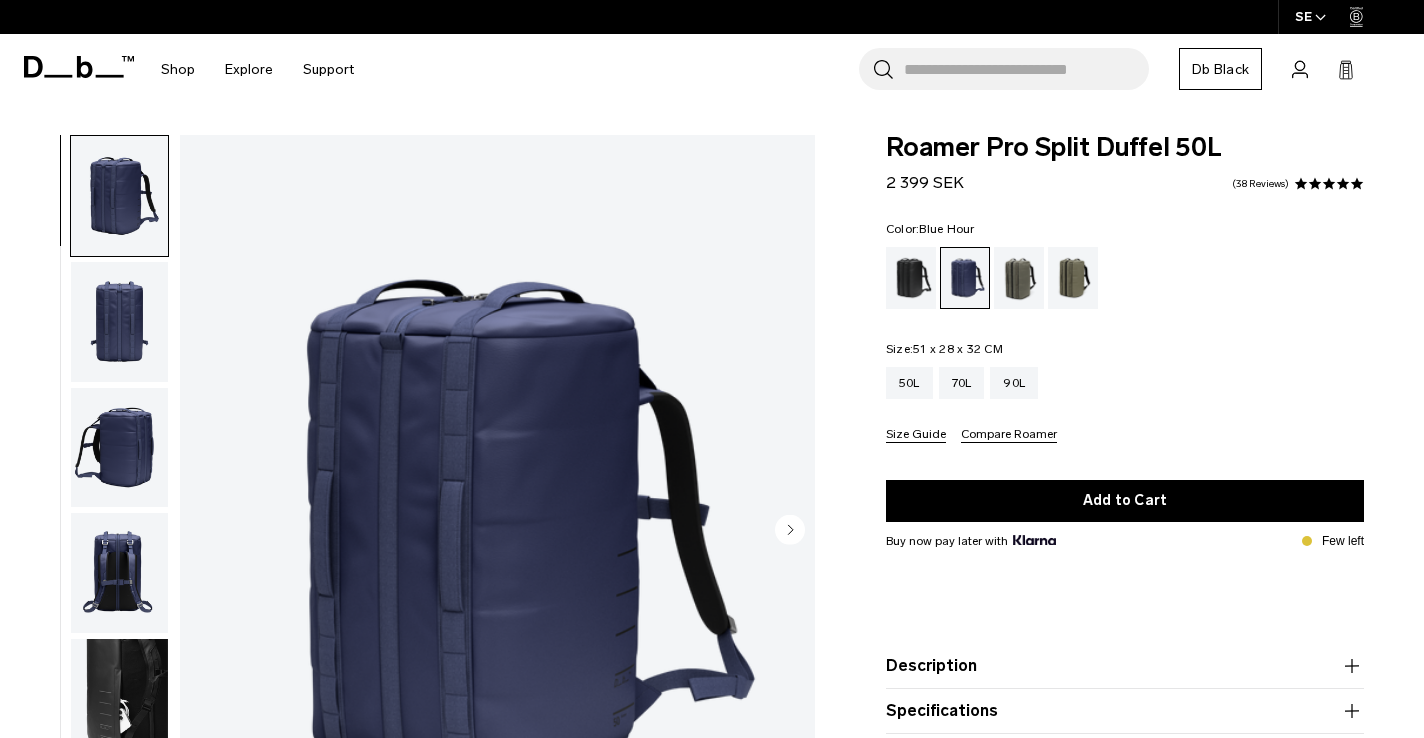 scroll, scrollTop: 0, scrollLeft: 0, axis: both 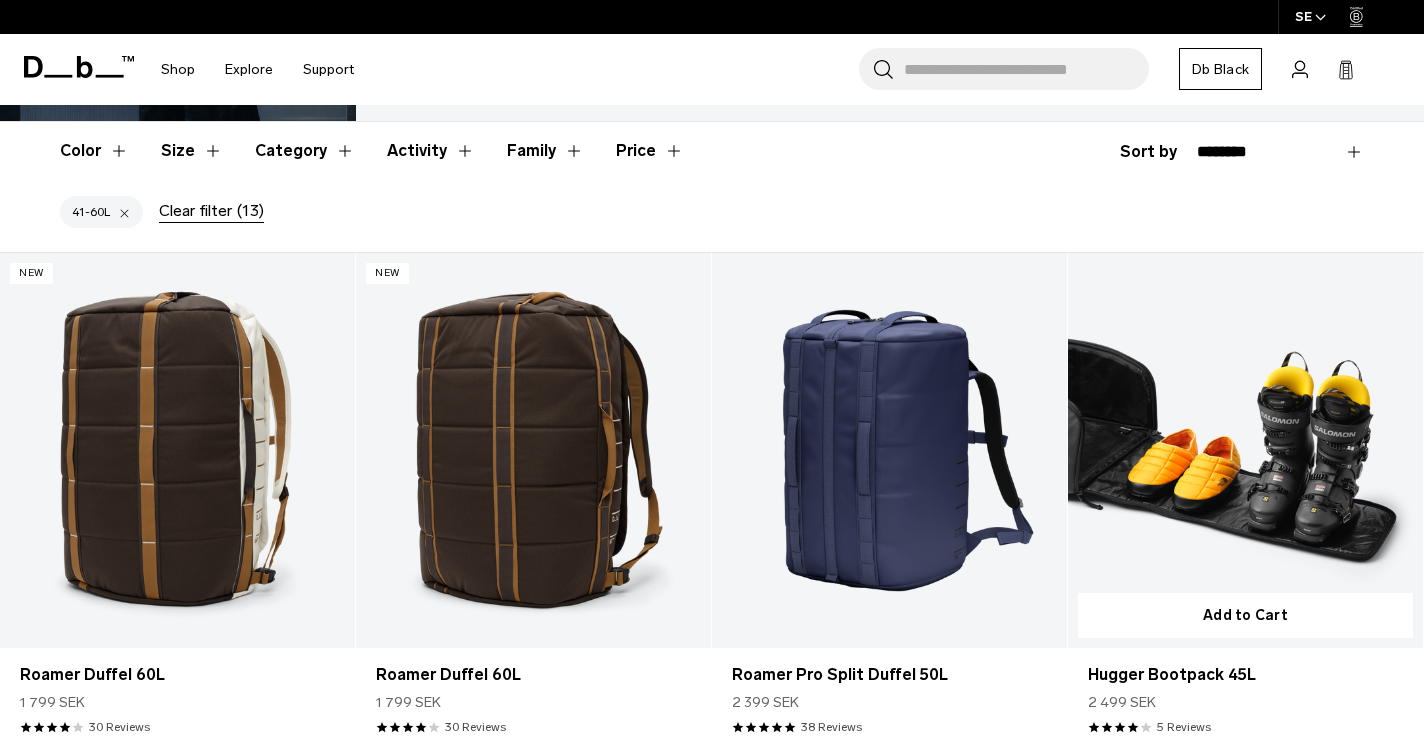 click at bounding box center (1245, 450) 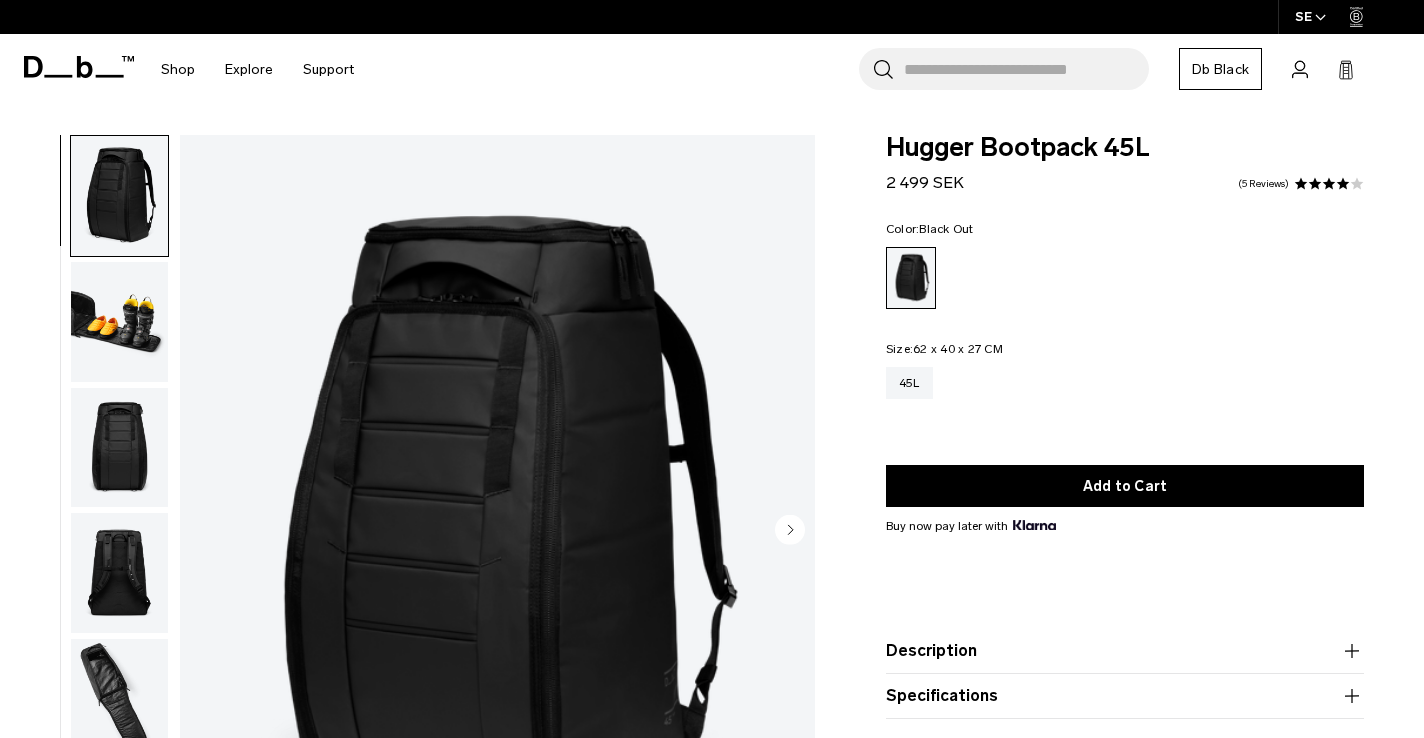 scroll, scrollTop: 0, scrollLeft: 0, axis: both 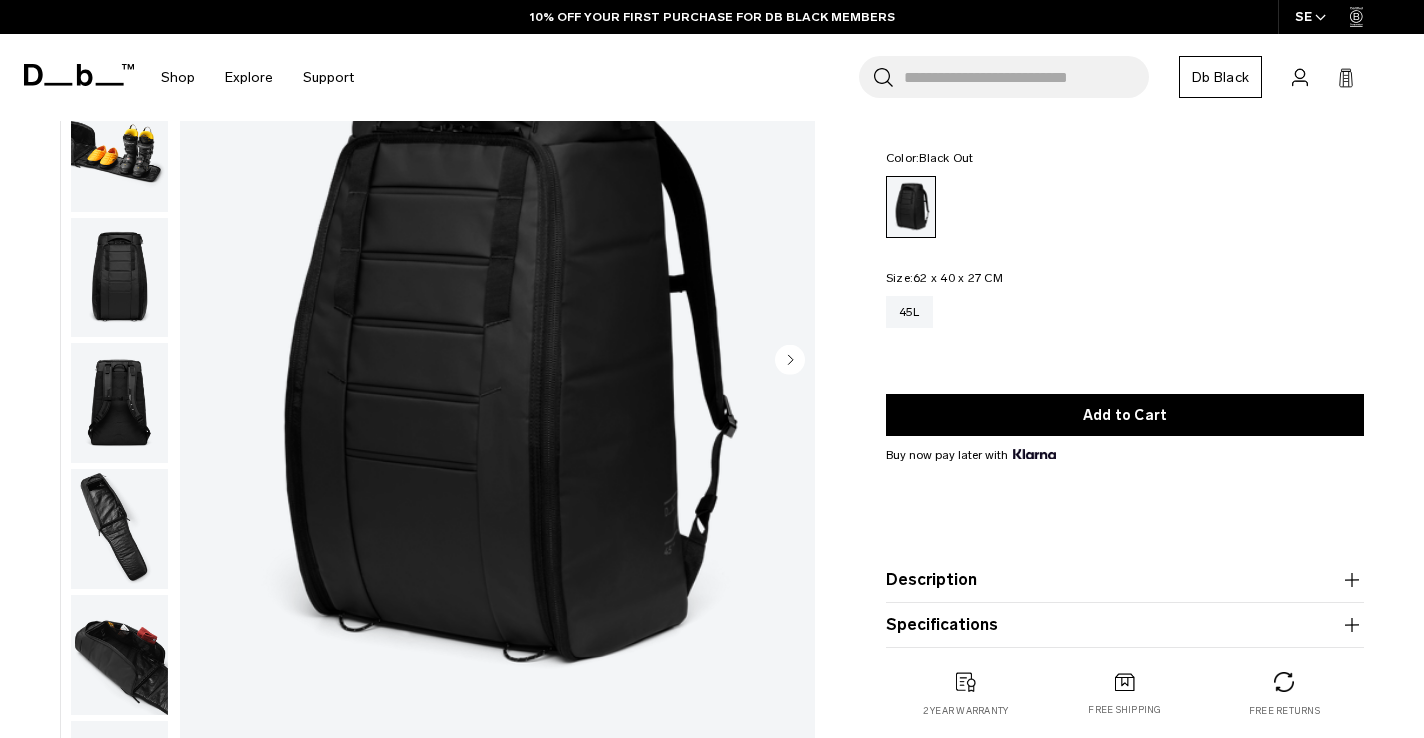 click at bounding box center [119, 529] 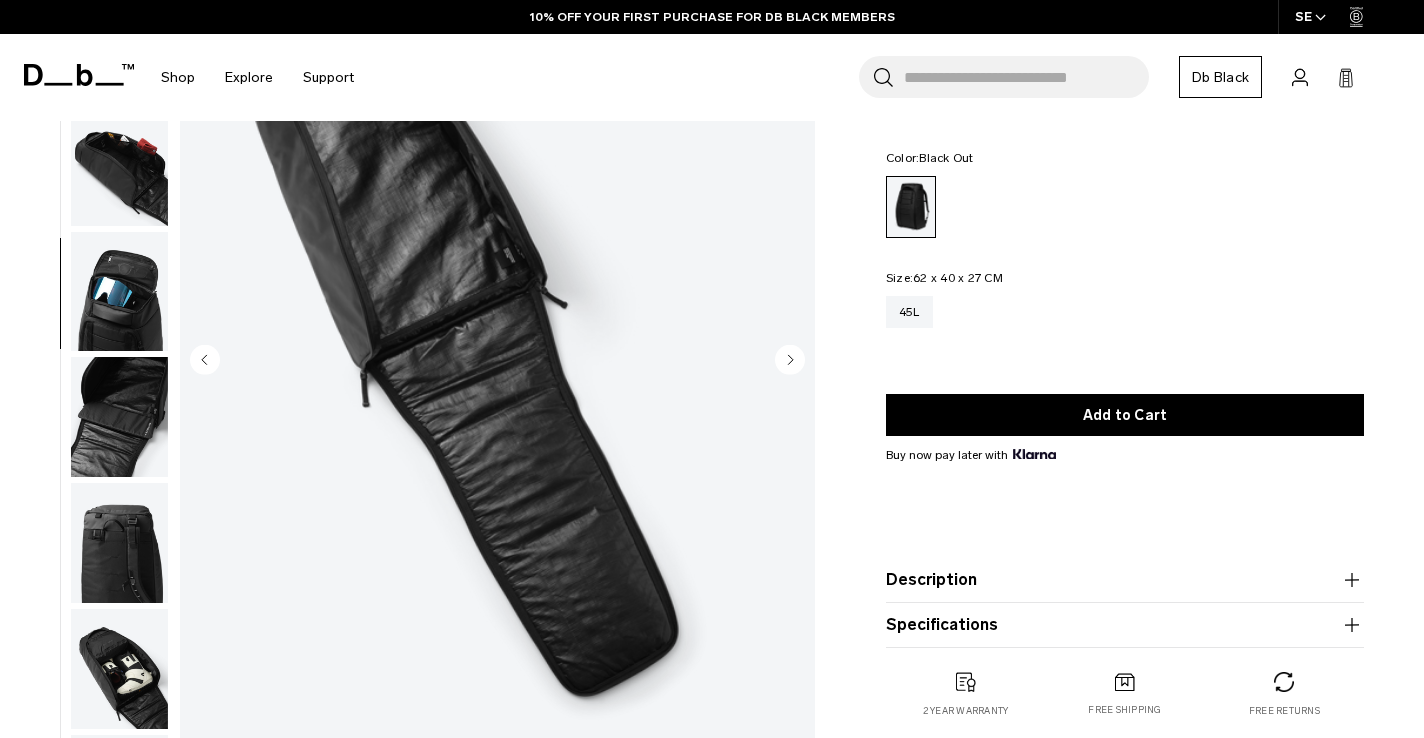scroll, scrollTop: 480, scrollLeft: 0, axis: vertical 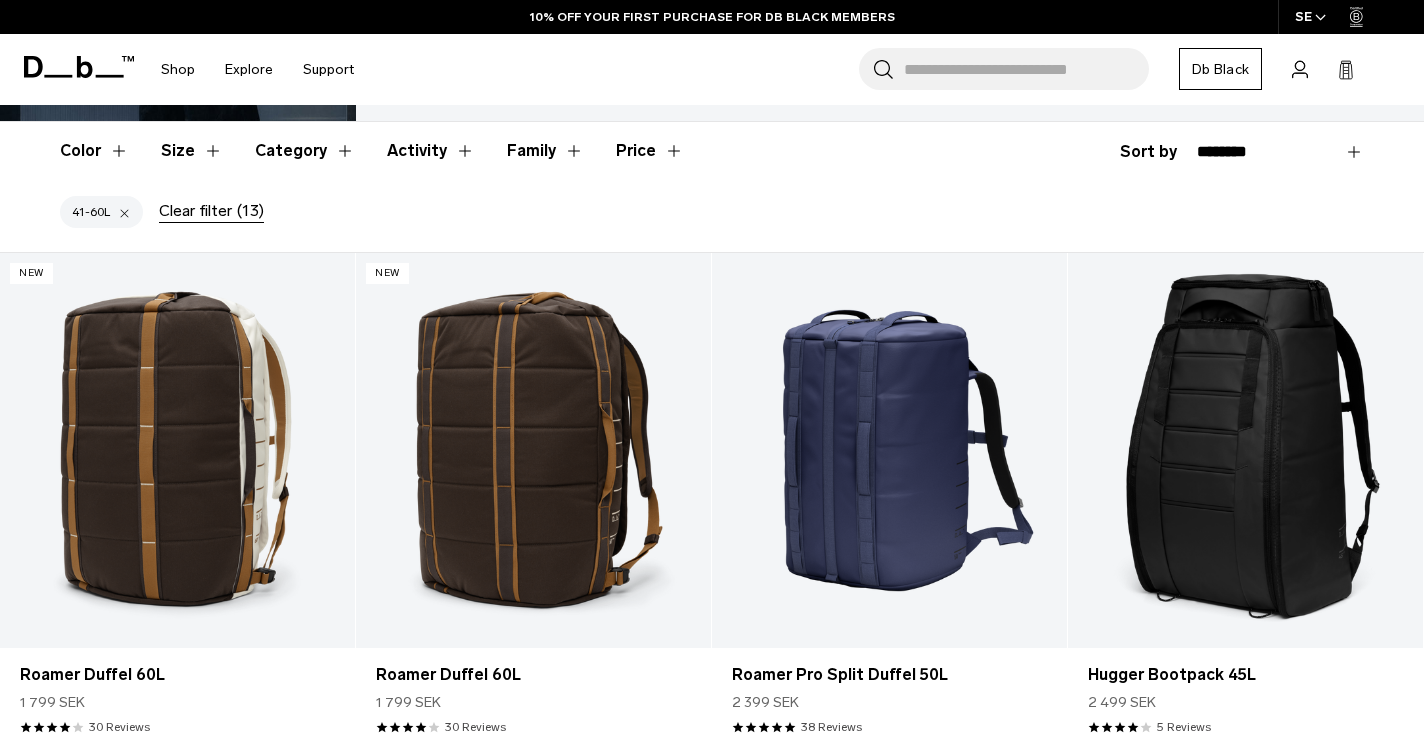 click at bounding box center (124, 212) 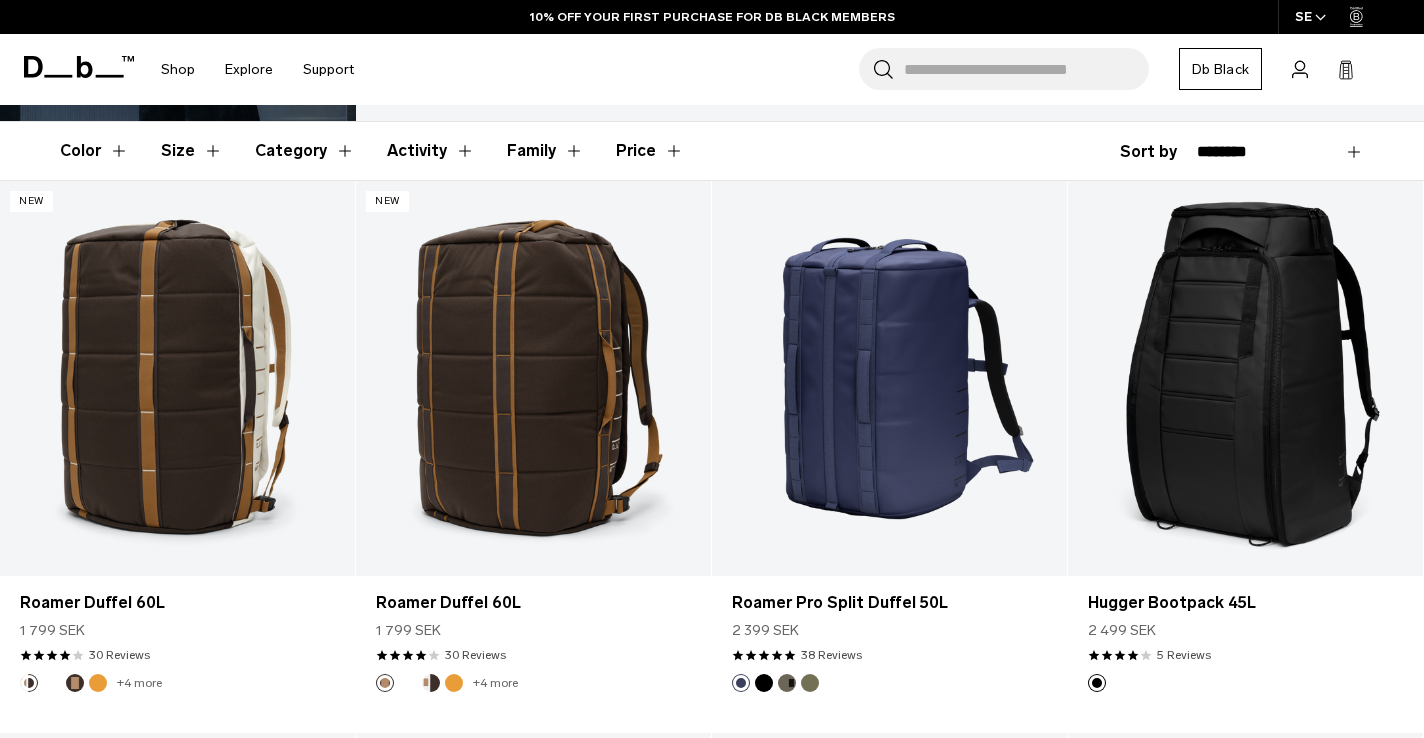 click on "Size" at bounding box center (192, 151) 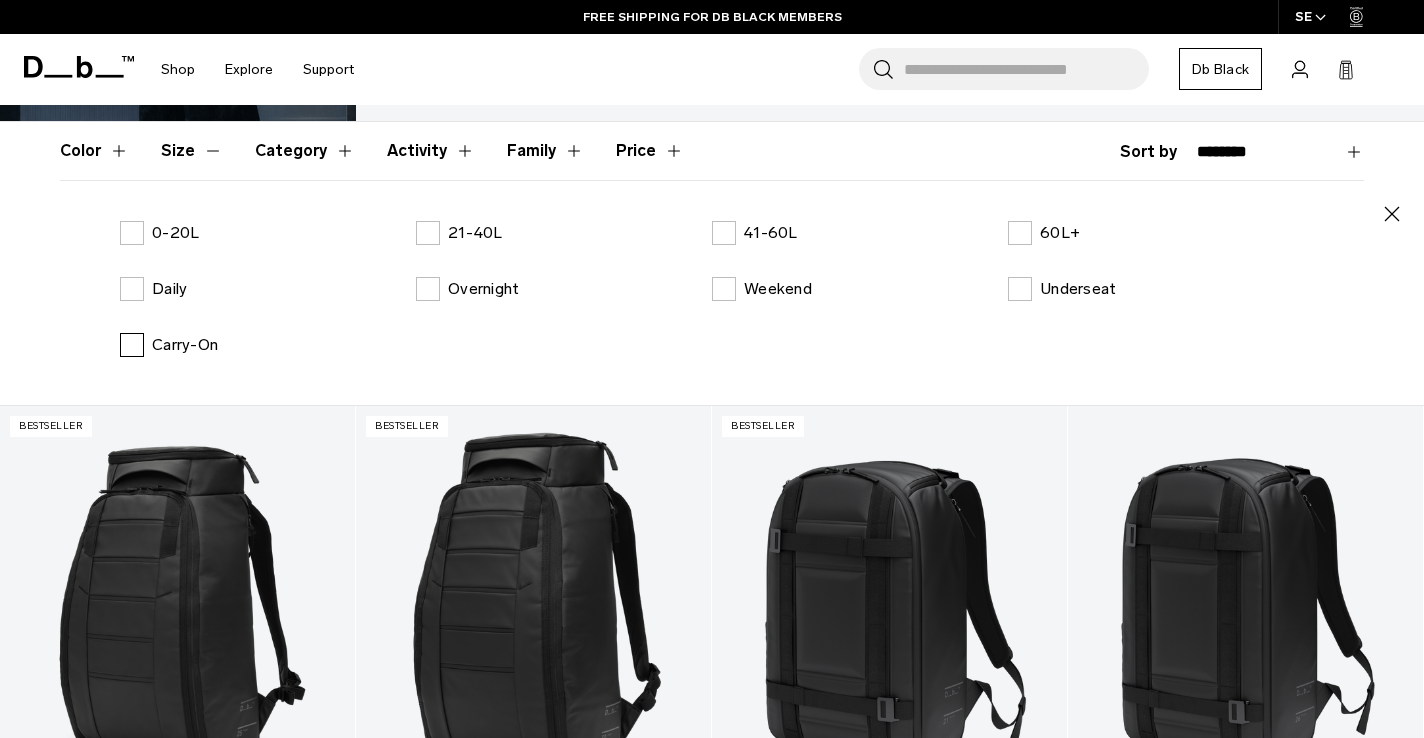 click on "Carry-On" at bounding box center [169, 345] 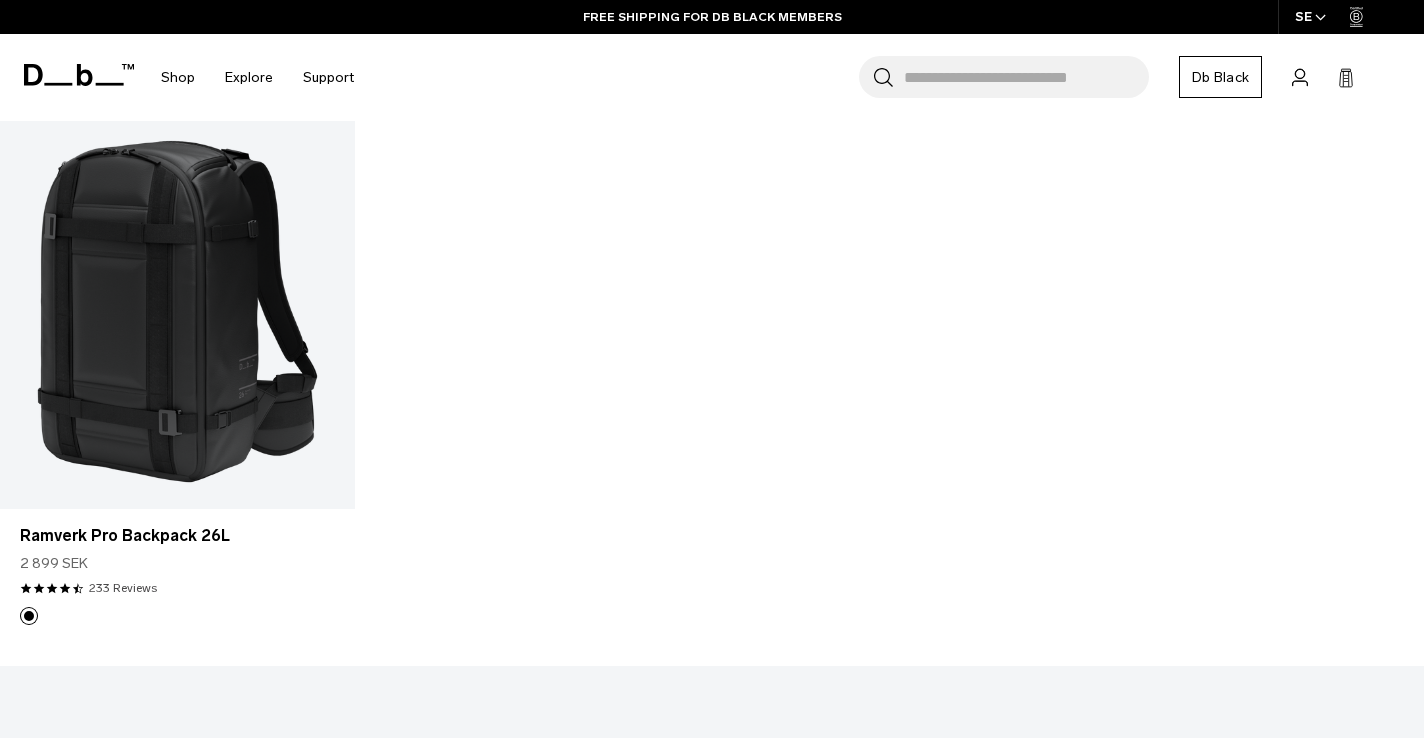 scroll, scrollTop: 687, scrollLeft: 0, axis: vertical 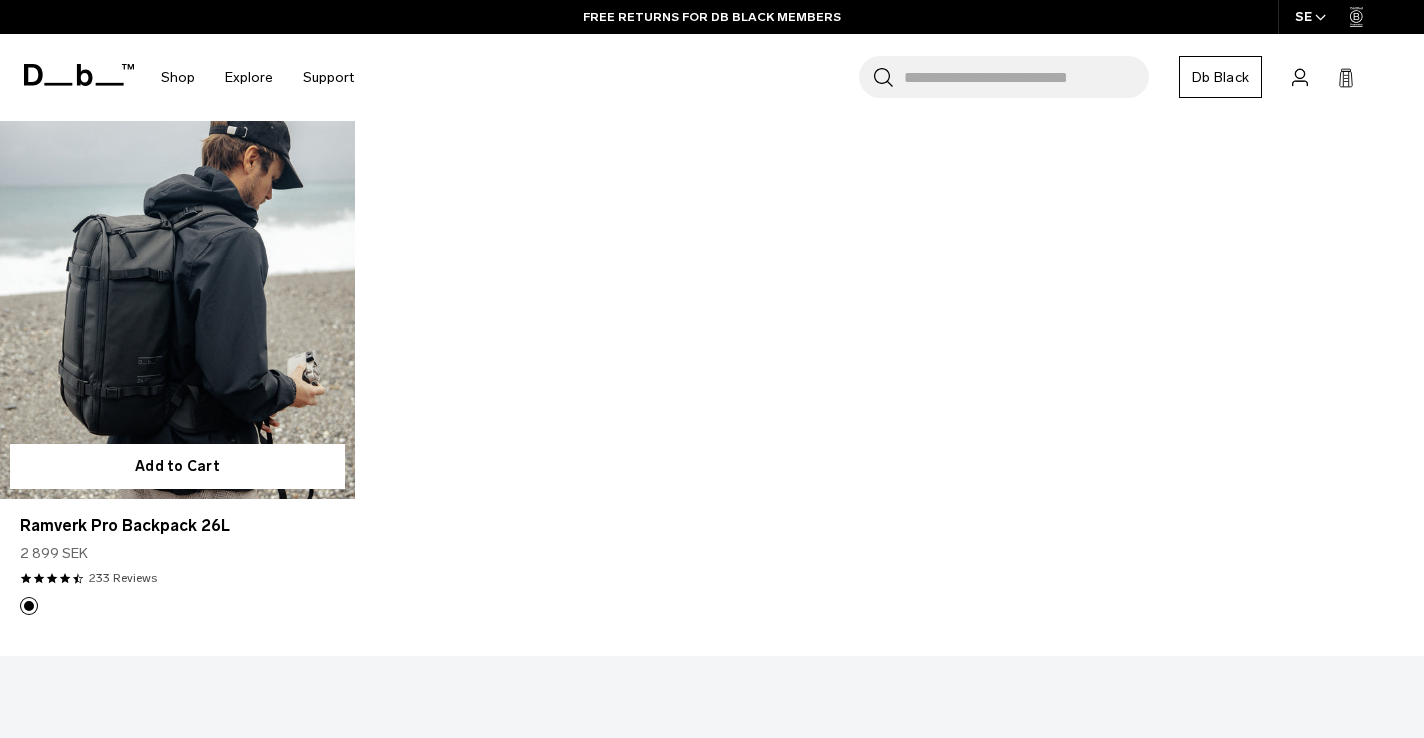 click at bounding box center (177, 301) 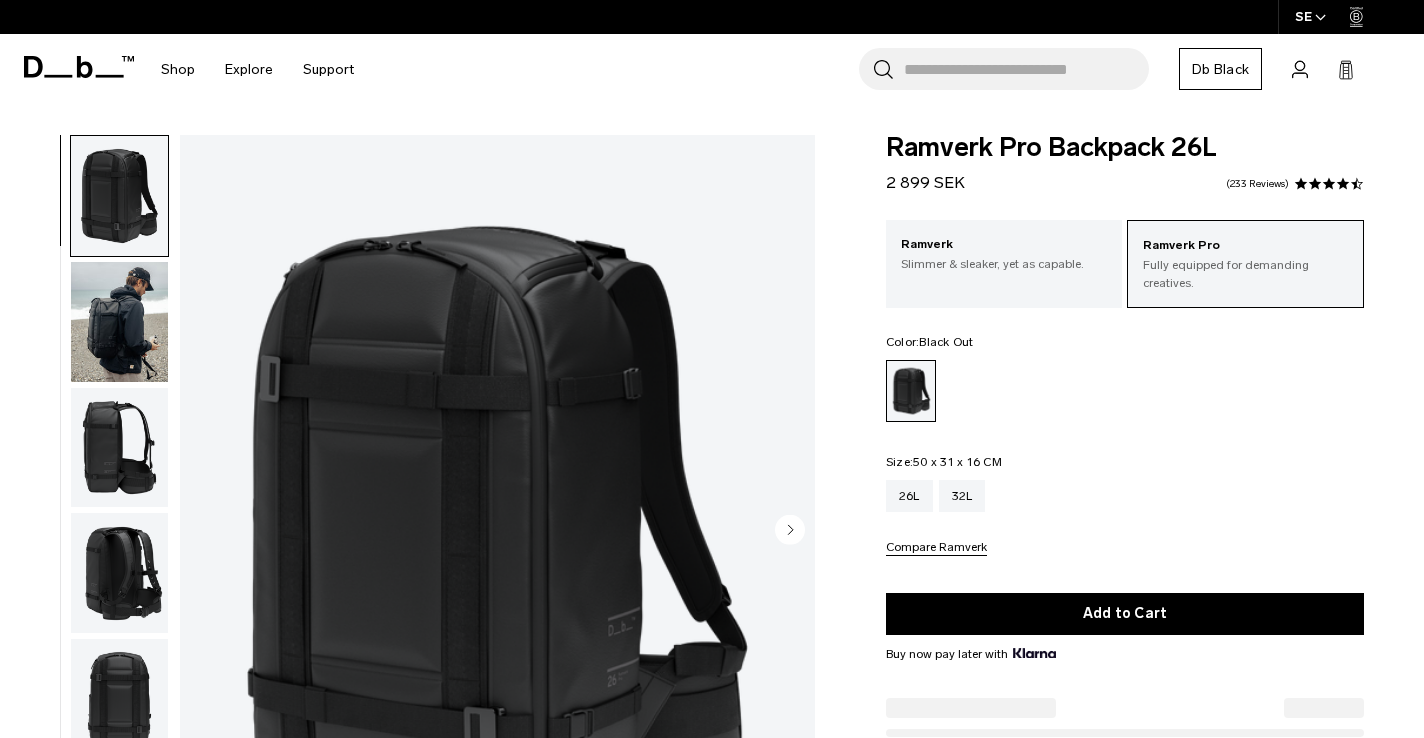 scroll, scrollTop: 0, scrollLeft: 0, axis: both 